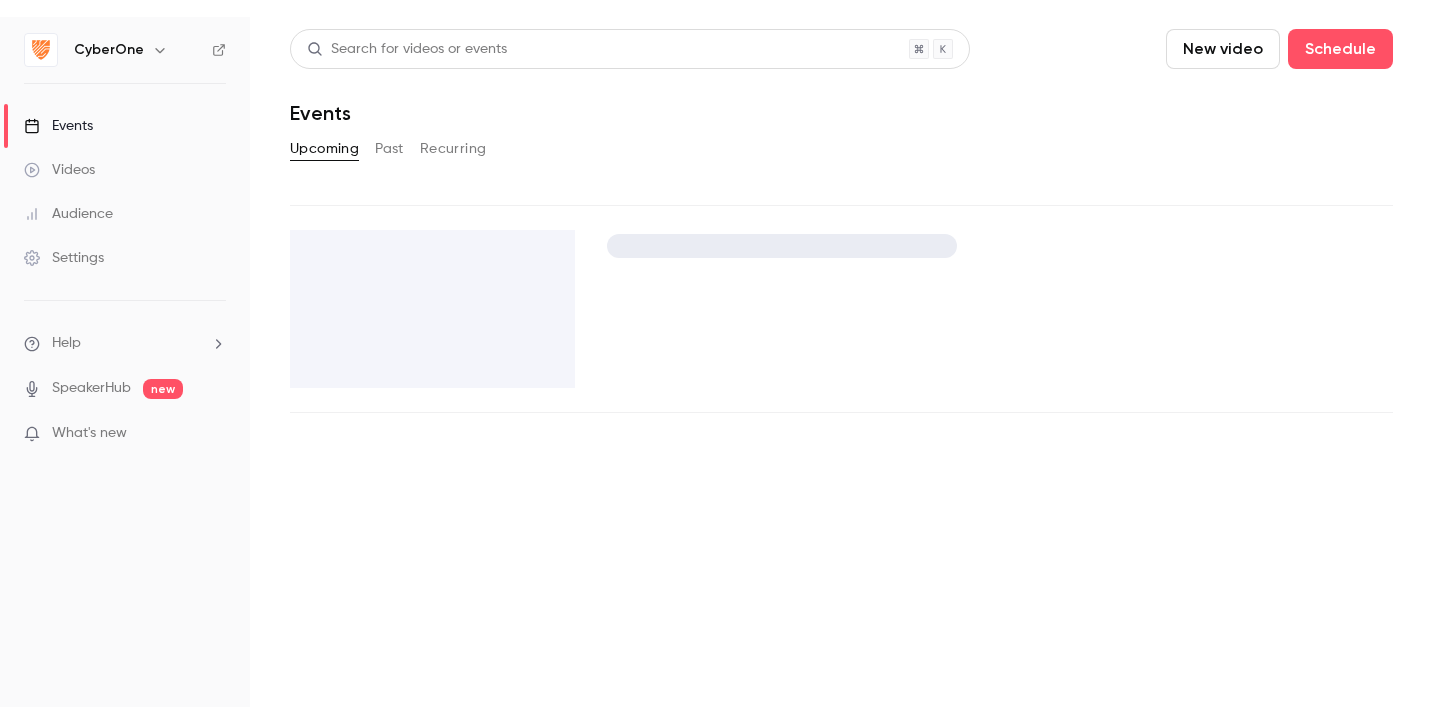 scroll, scrollTop: 0, scrollLeft: 0, axis: both 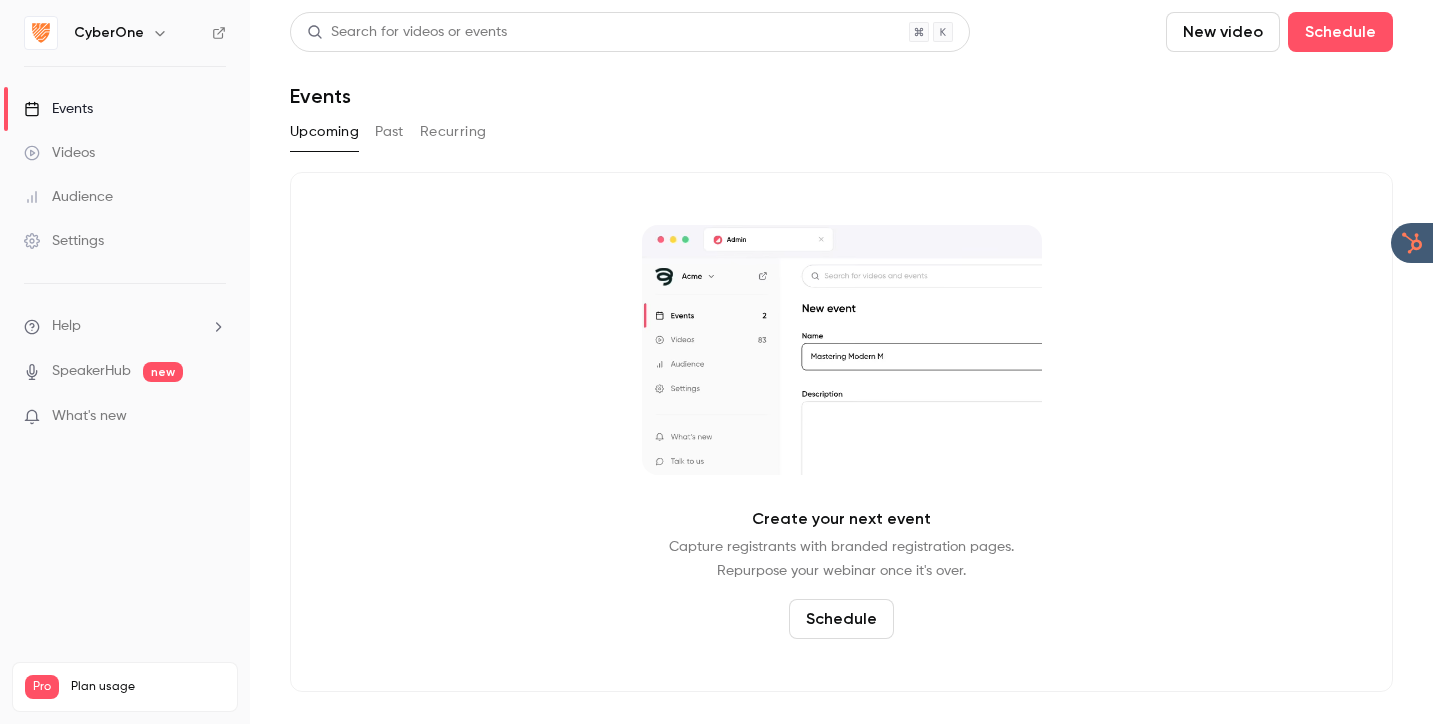 click 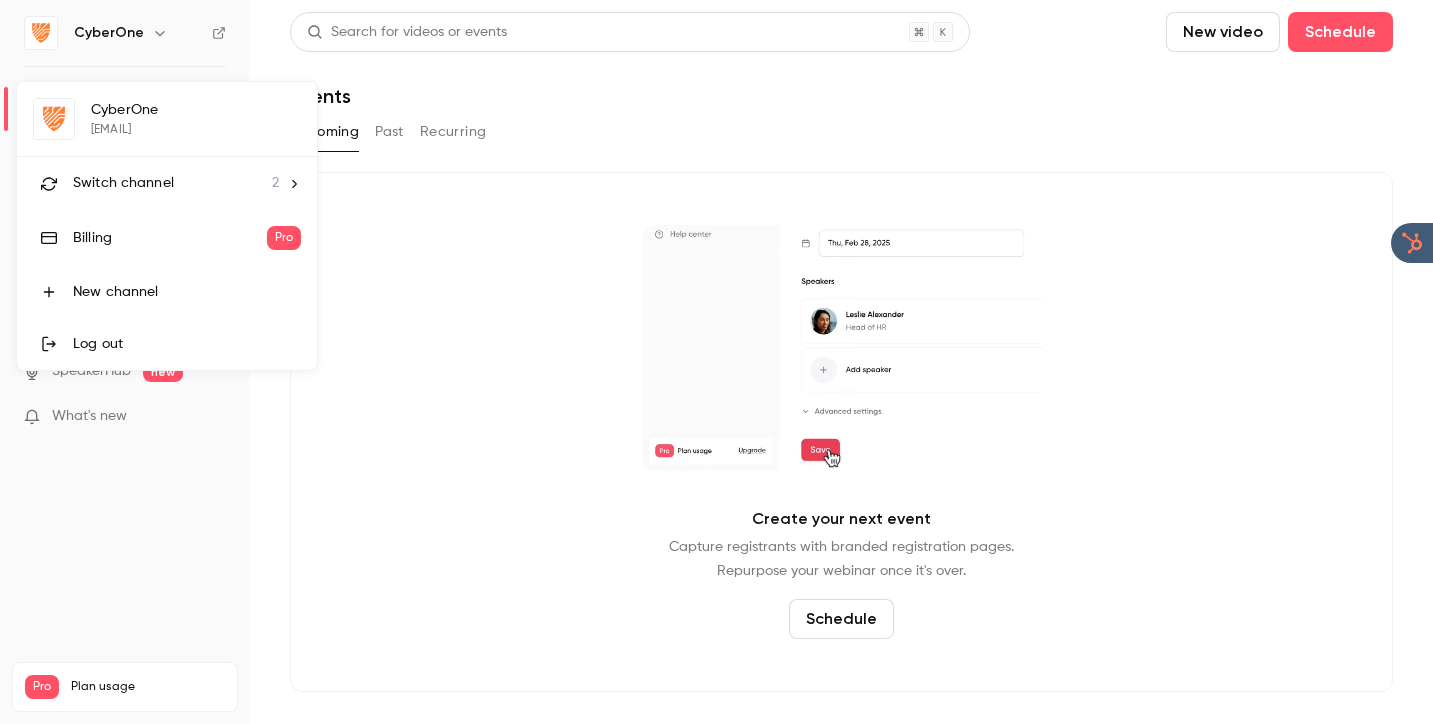 click on "Switch channel 2" at bounding box center (167, 183) 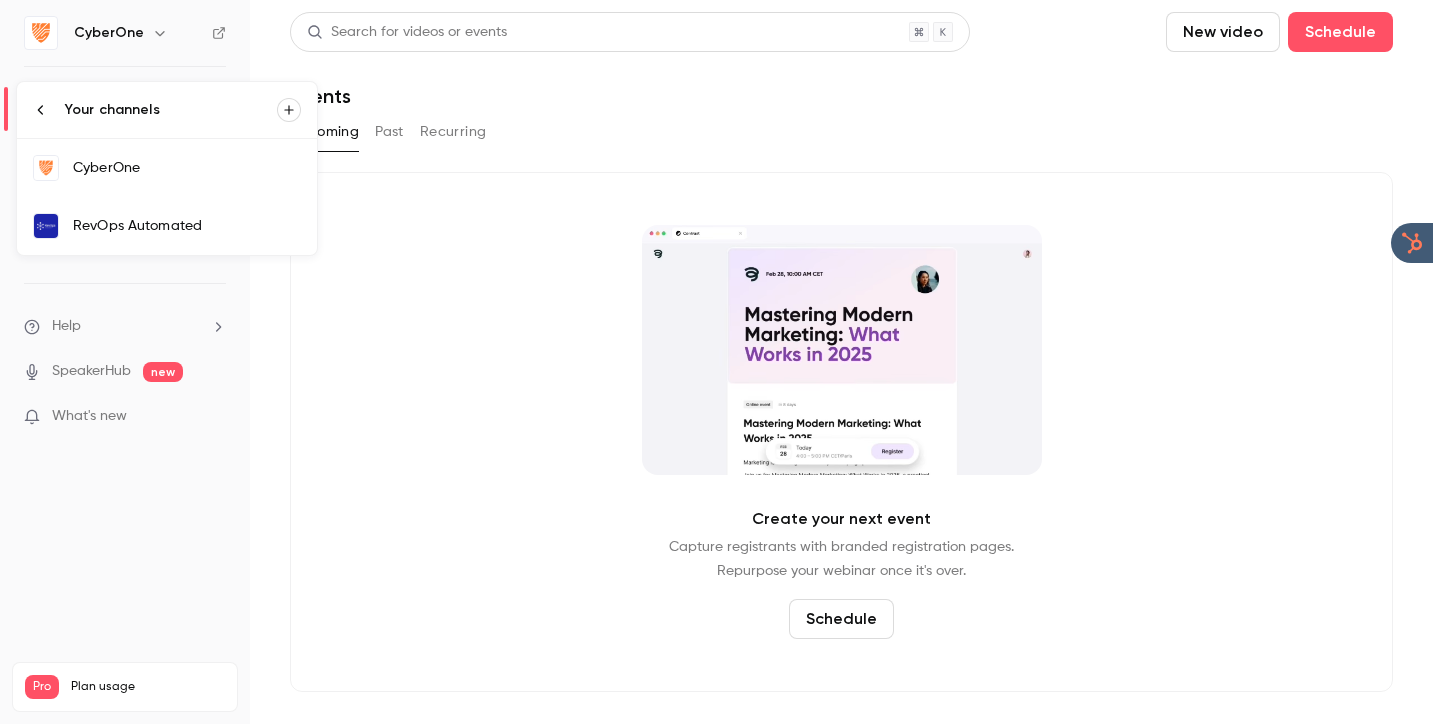click on "RevOps Automated" at bounding box center (187, 226) 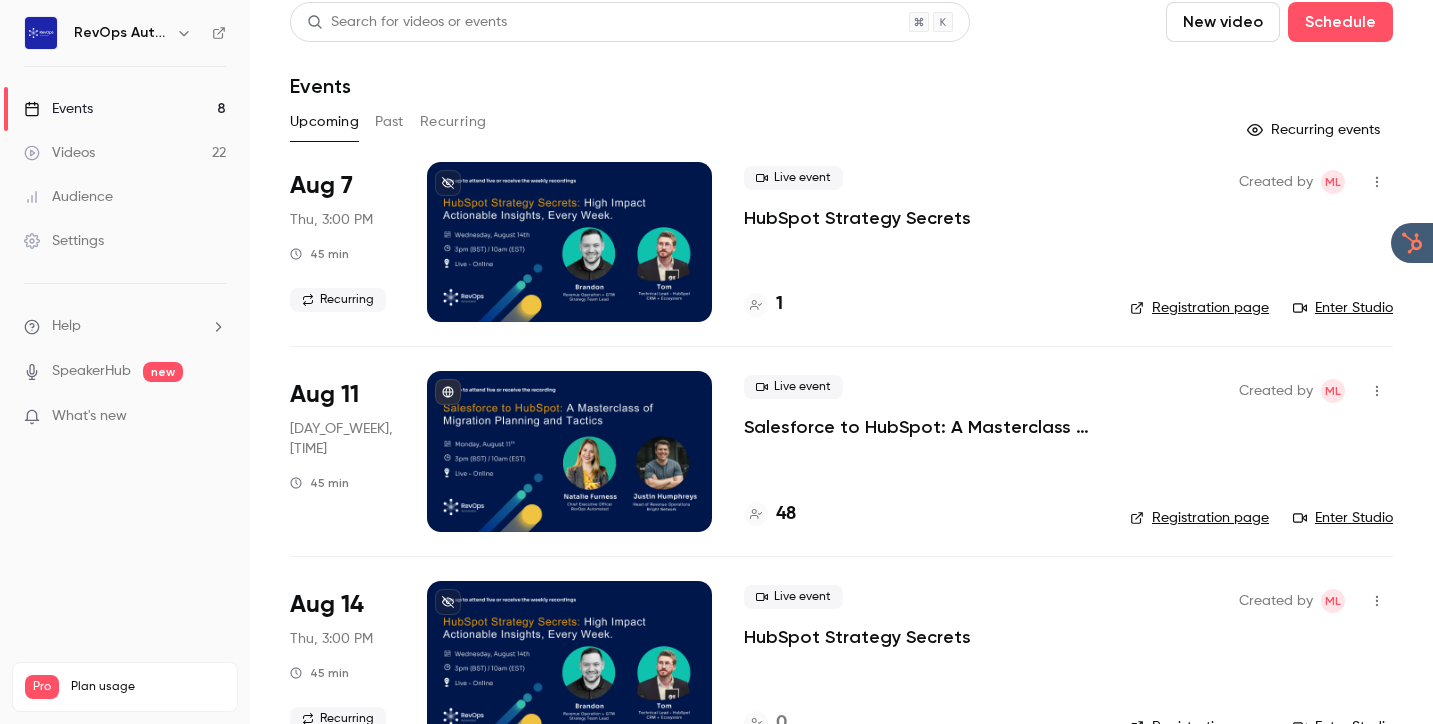 scroll, scrollTop: 0, scrollLeft: 0, axis: both 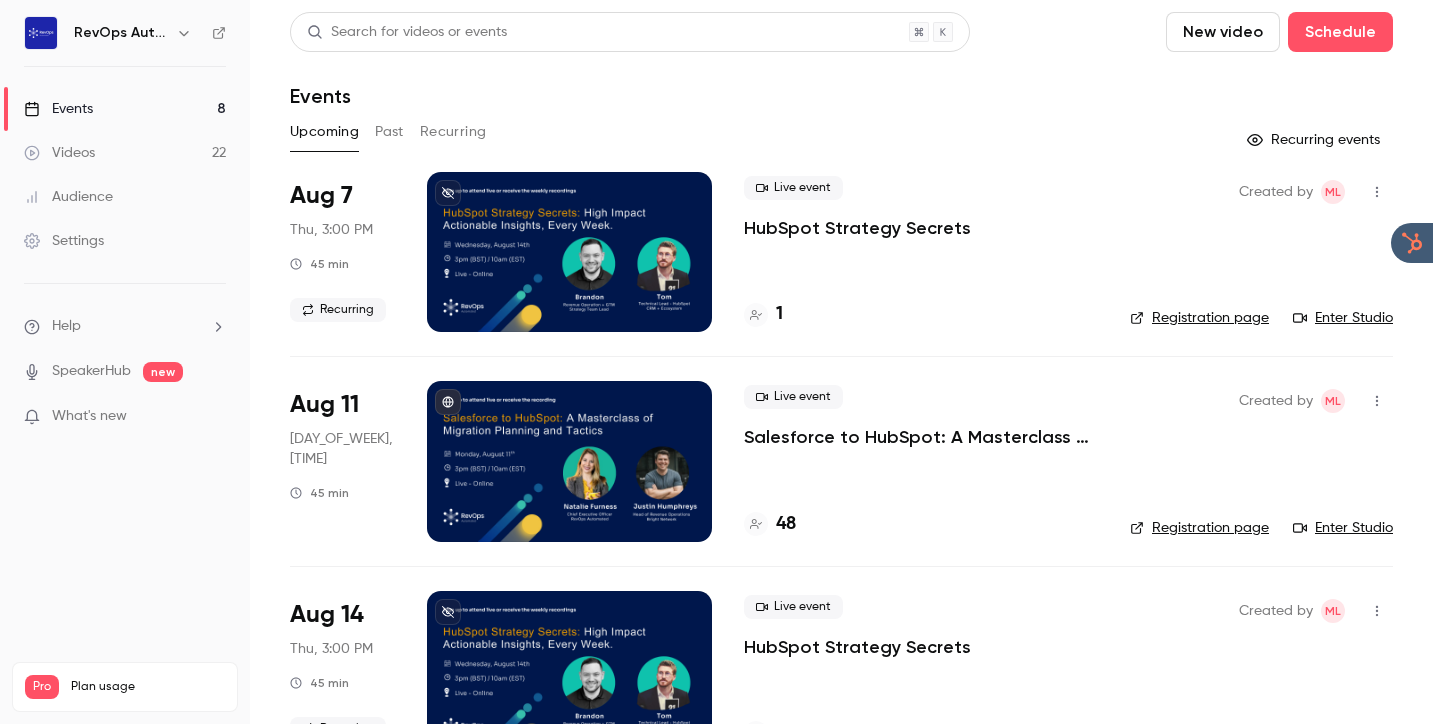 click 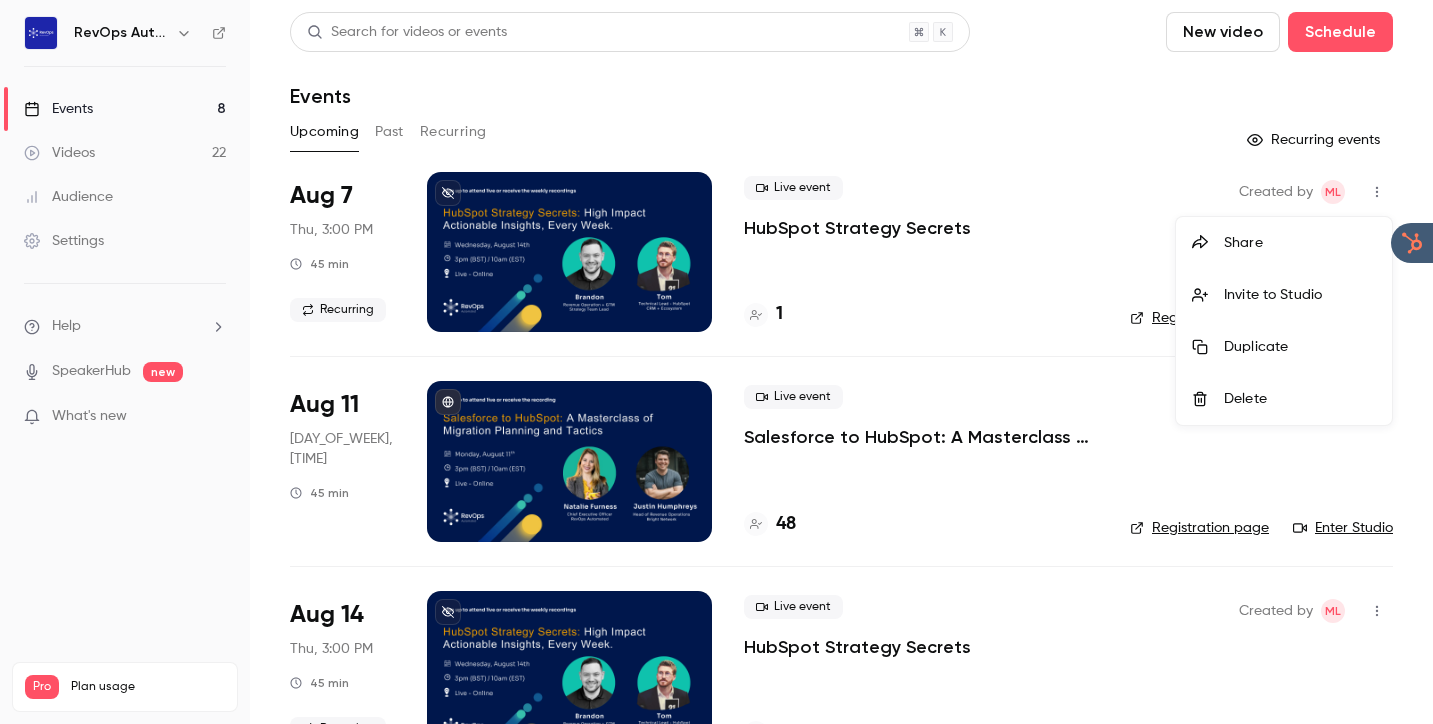 click at bounding box center [716, 362] 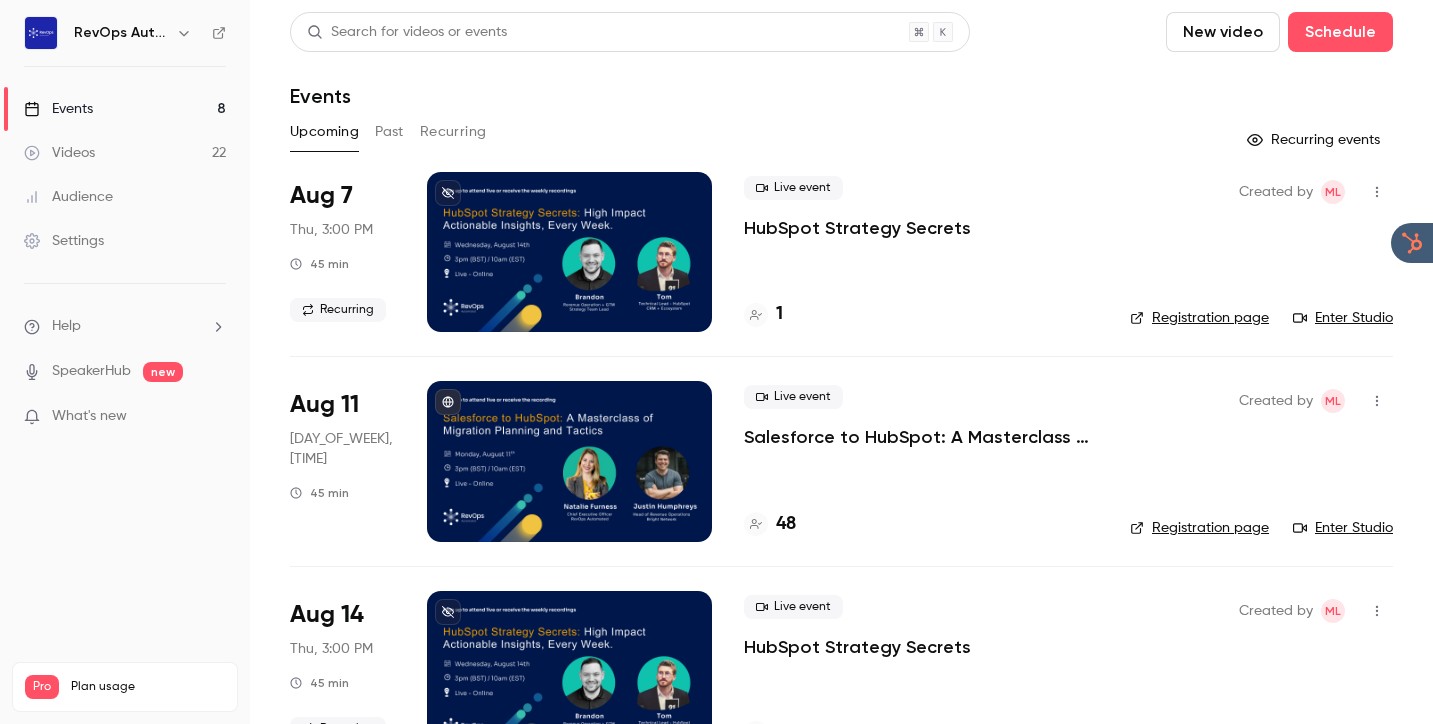 click on "HubSpot Strategy Secrets" at bounding box center [857, 228] 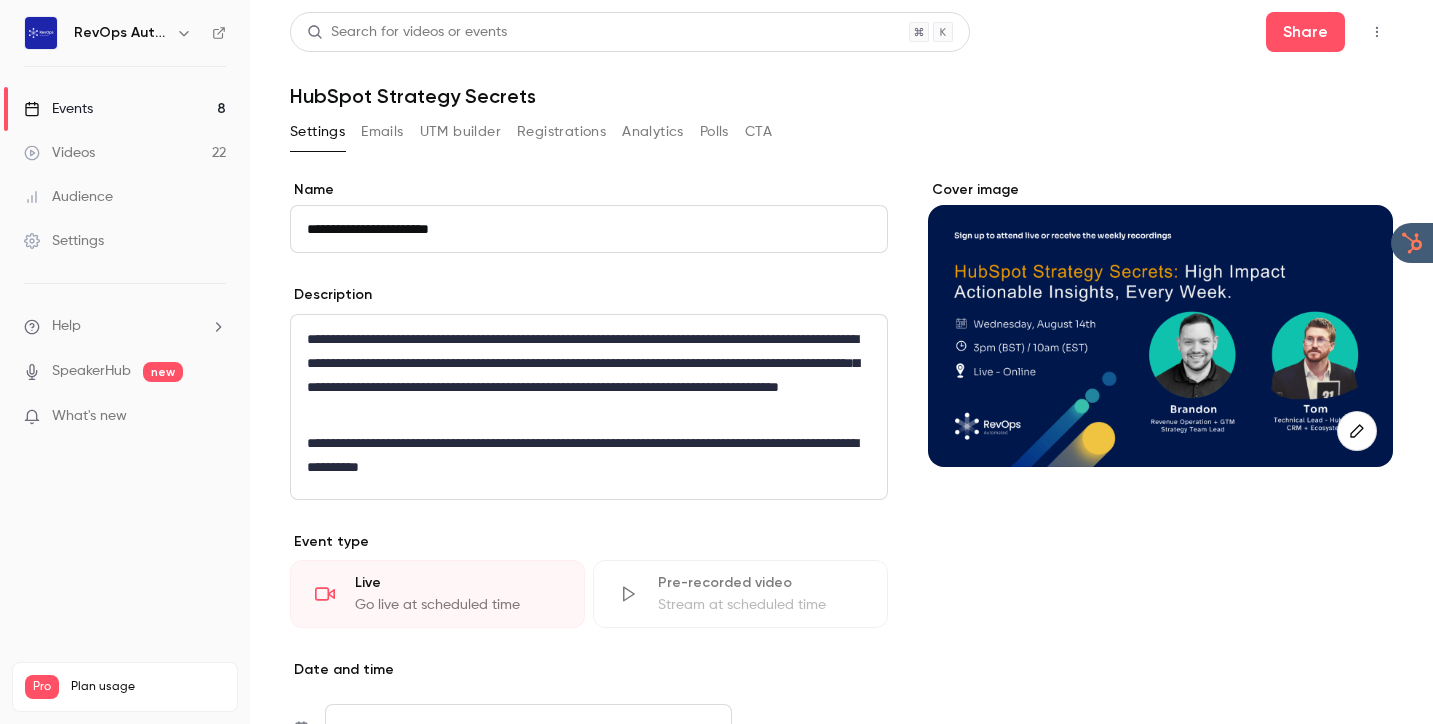 click 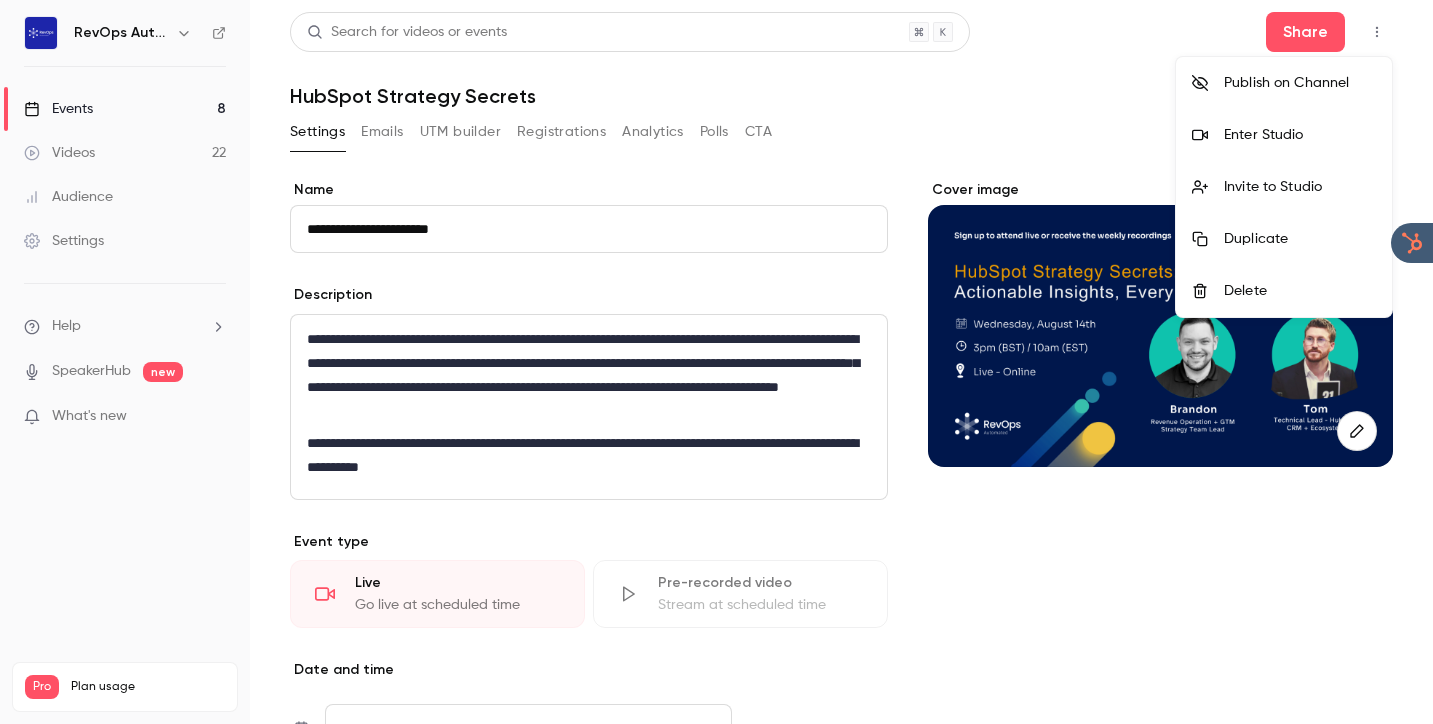click at bounding box center [716, 362] 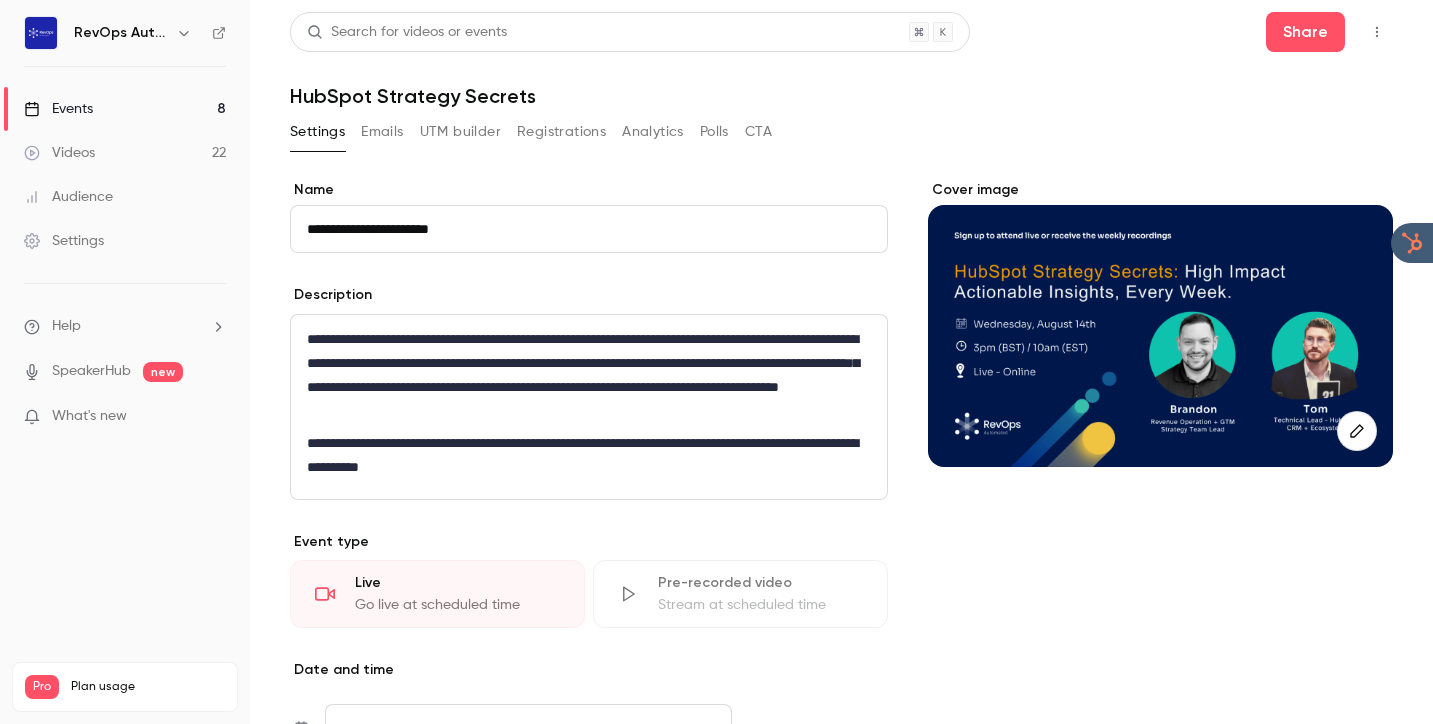 click on "Registrations" at bounding box center (561, 132) 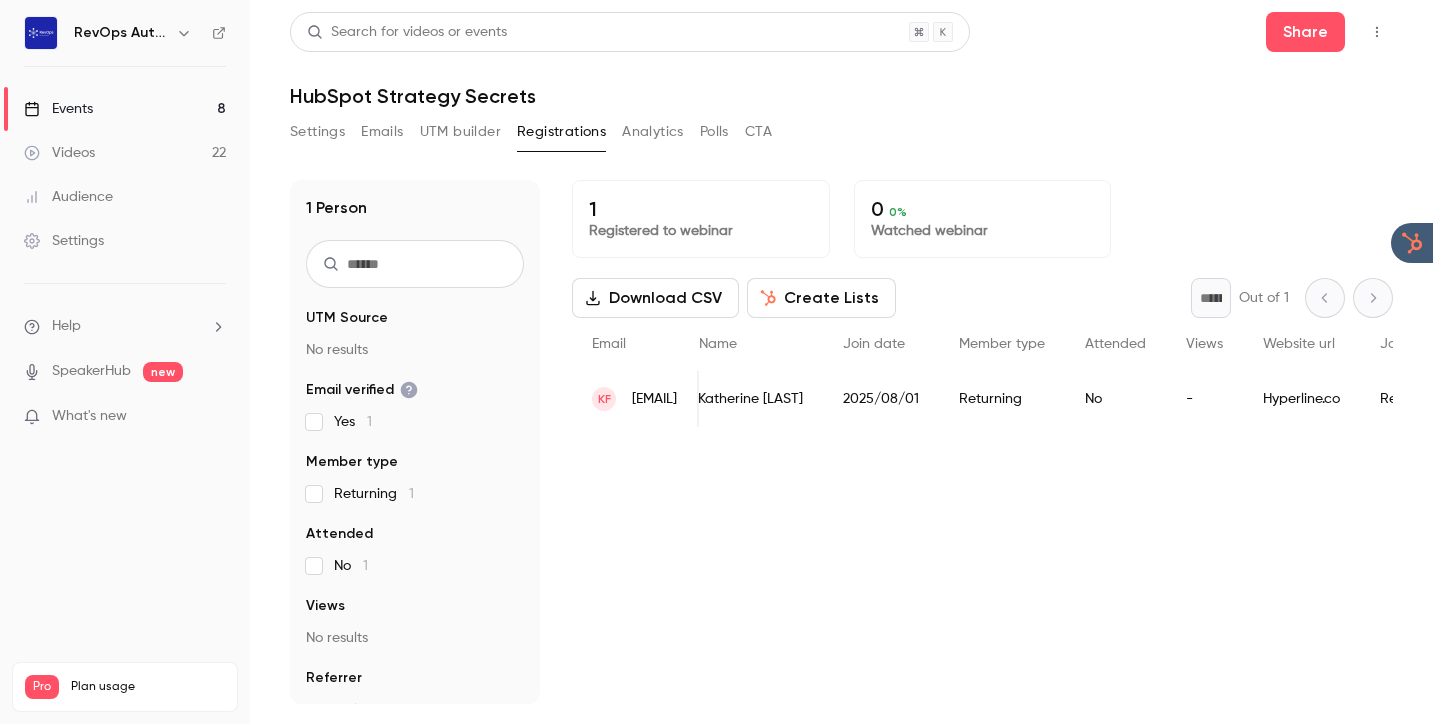 scroll, scrollTop: 0, scrollLeft: 0, axis: both 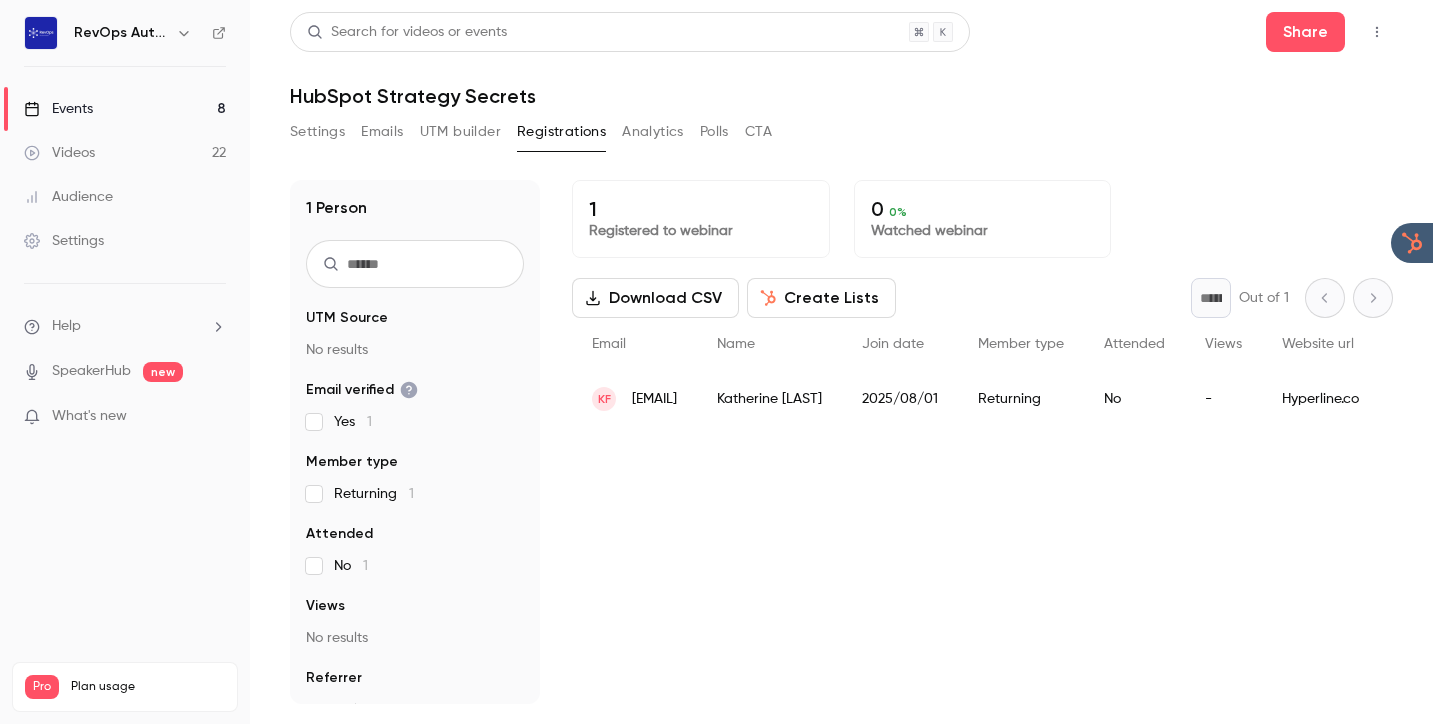 click on "Emails" at bounding box center [382, 132] 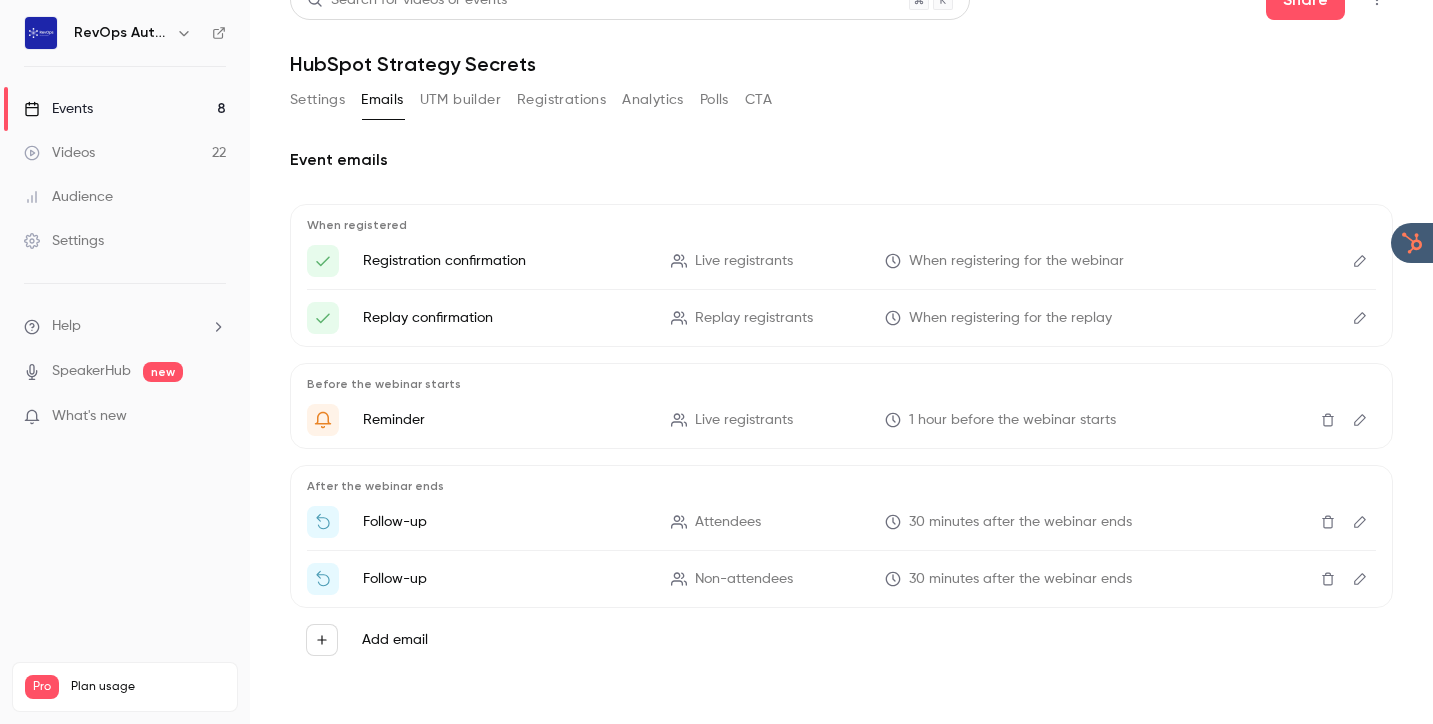 scroll, scrollTop: 0, scrollLeft: 0, axis: both 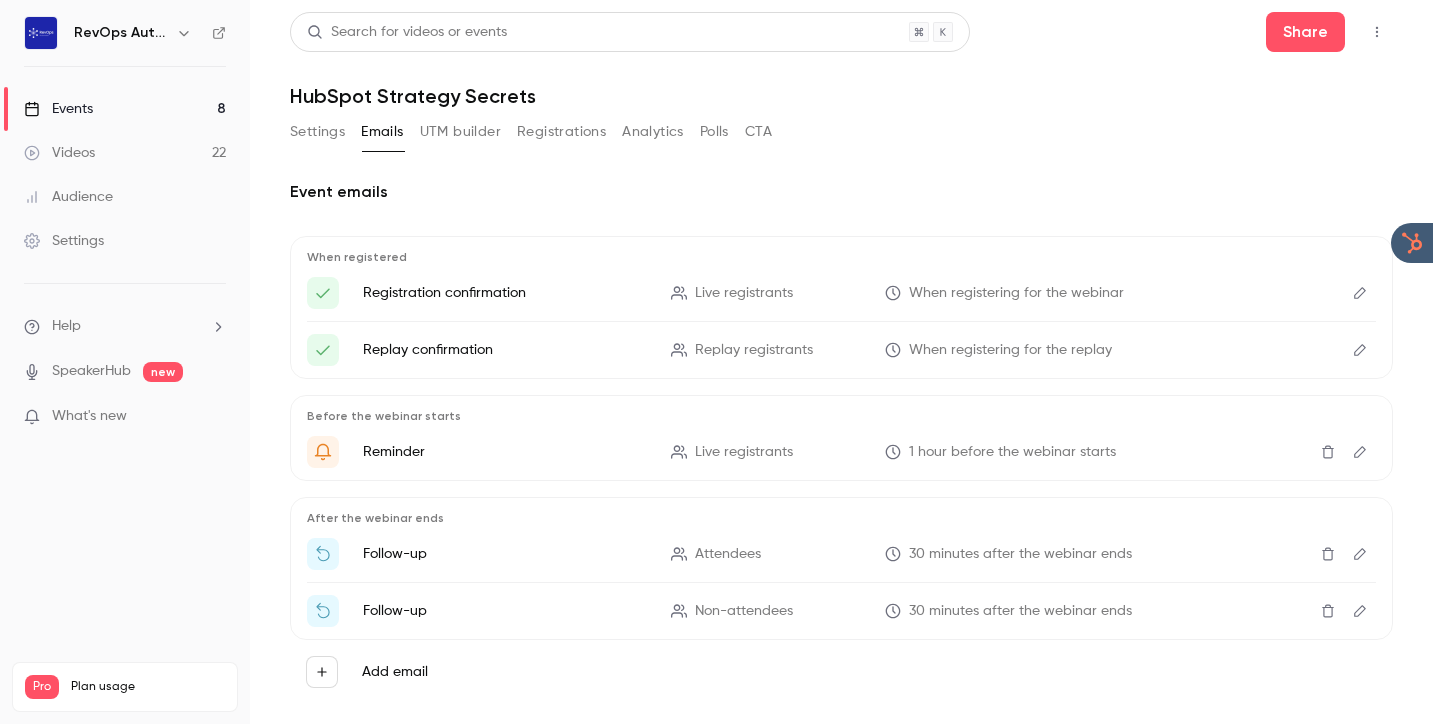 click on "Settings" at bounding box center [317, 132] 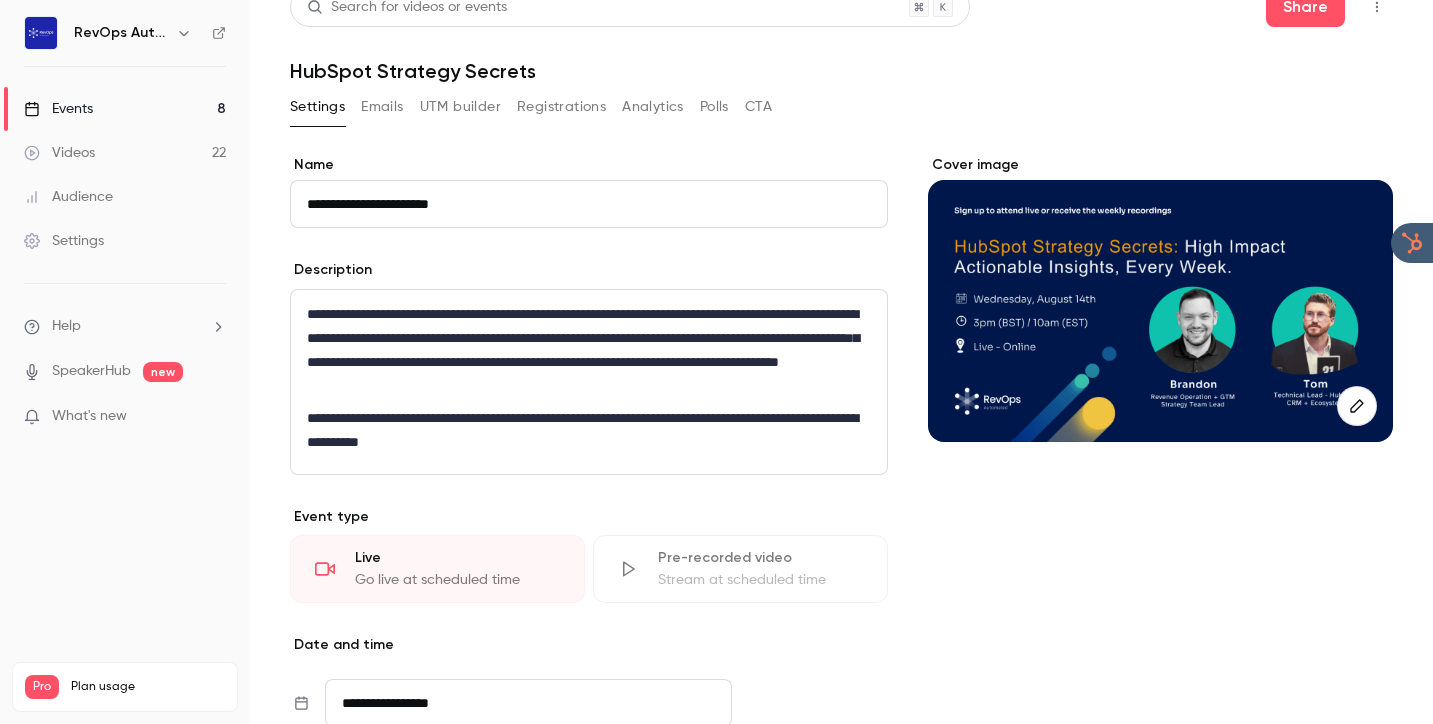 scroll, scrollTop: 0, scrollLeft: 0, axis: both 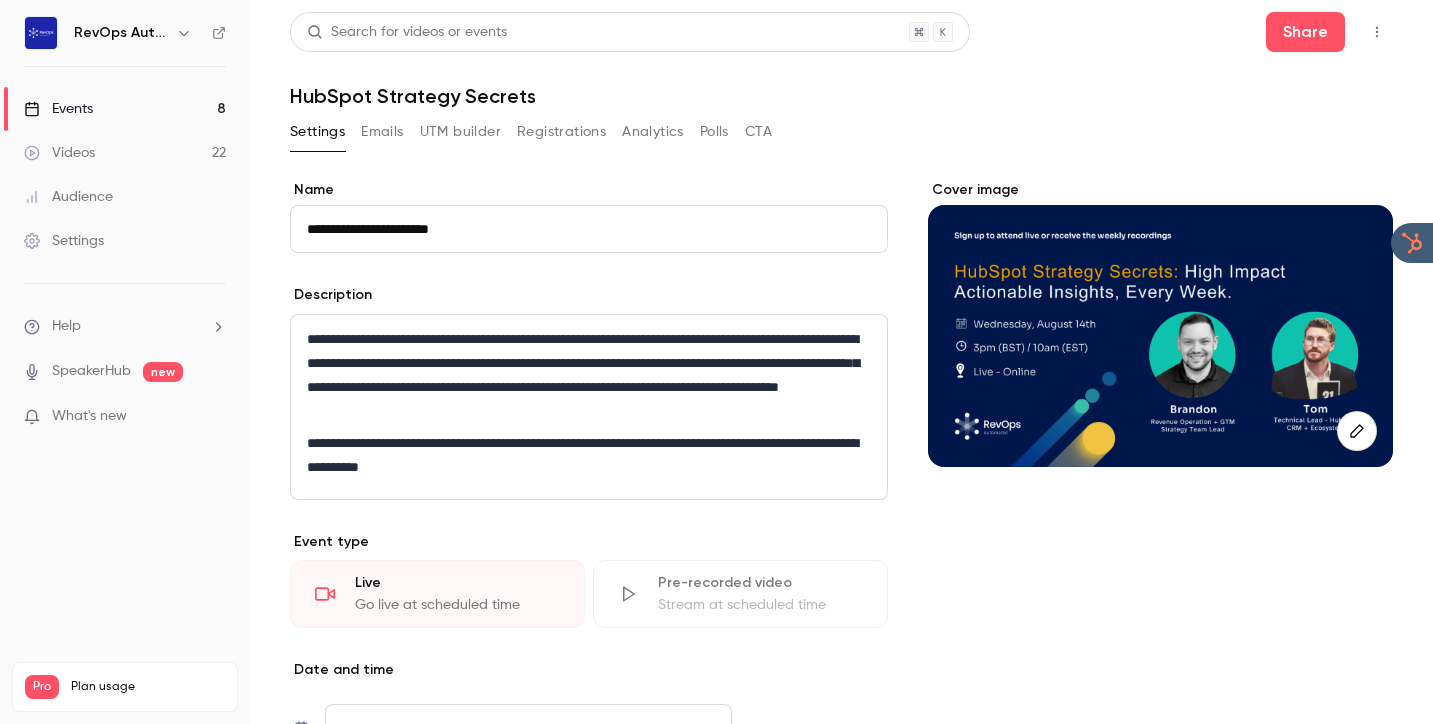 click on "Events 8" at bounding box center [125, 109] 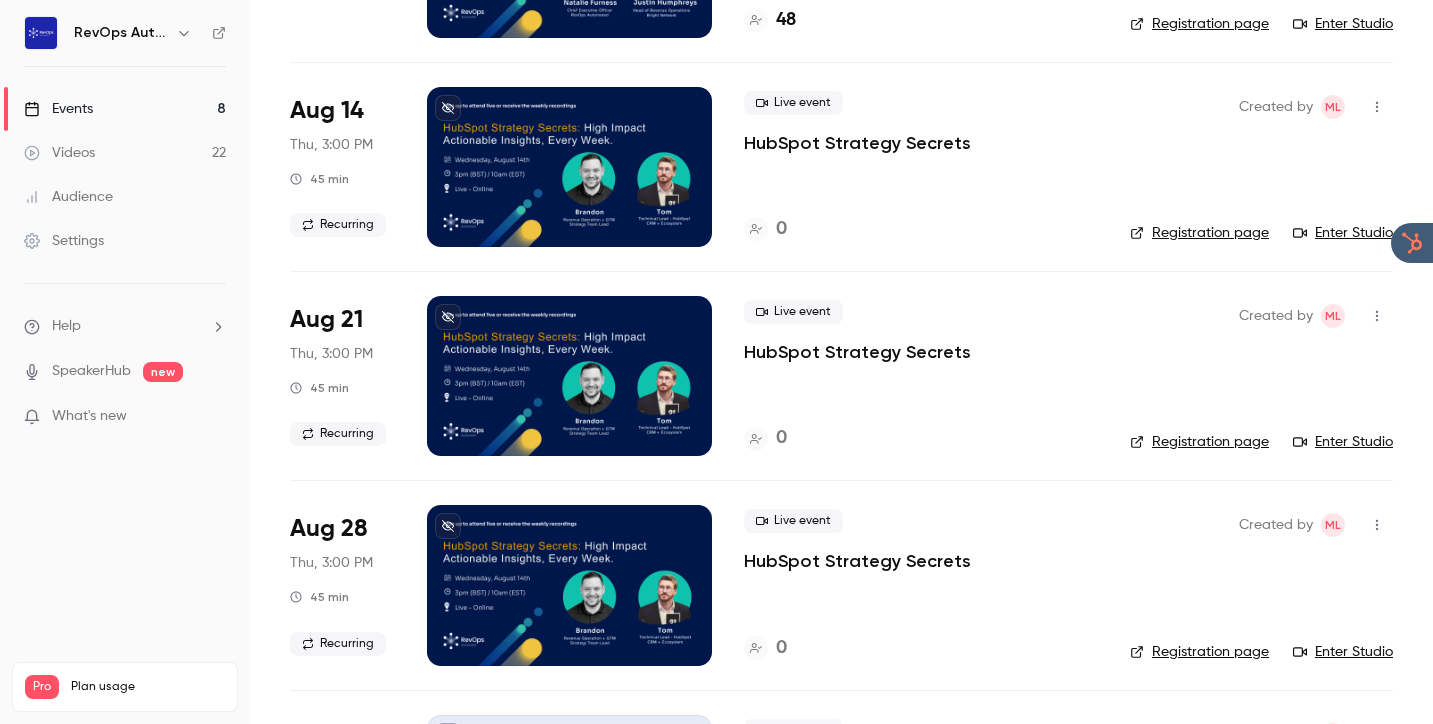 scroll, scrollTop: 0, scrollLeft: 0, axis: both 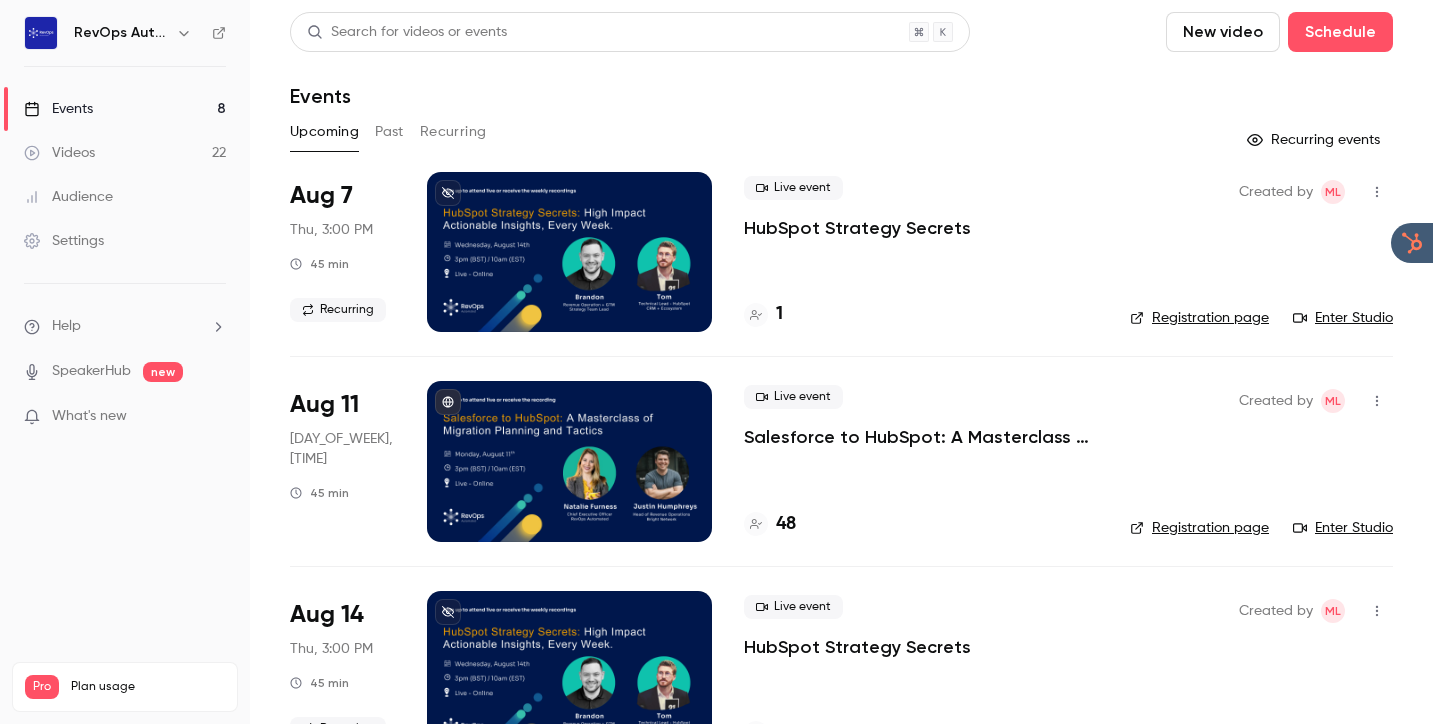 click on "Recurring" at bounding box center (453, 132) 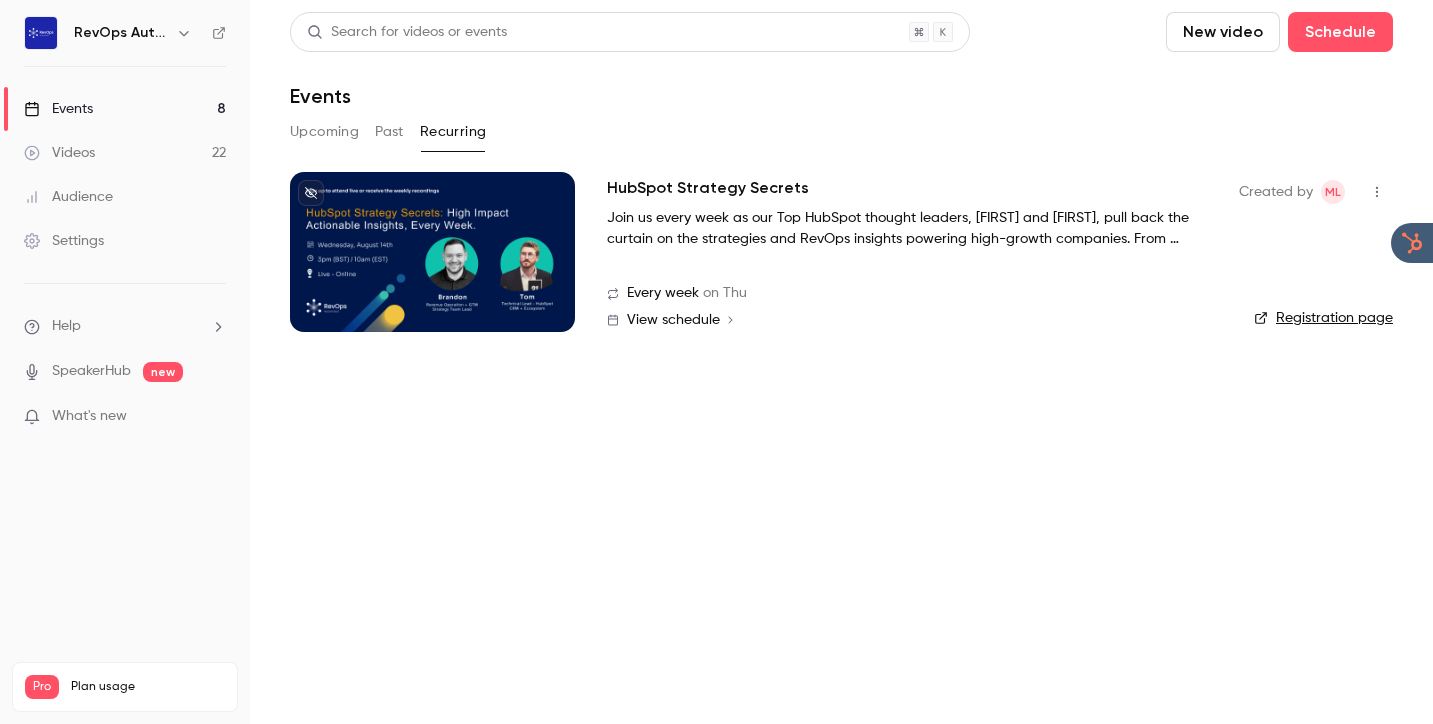 click 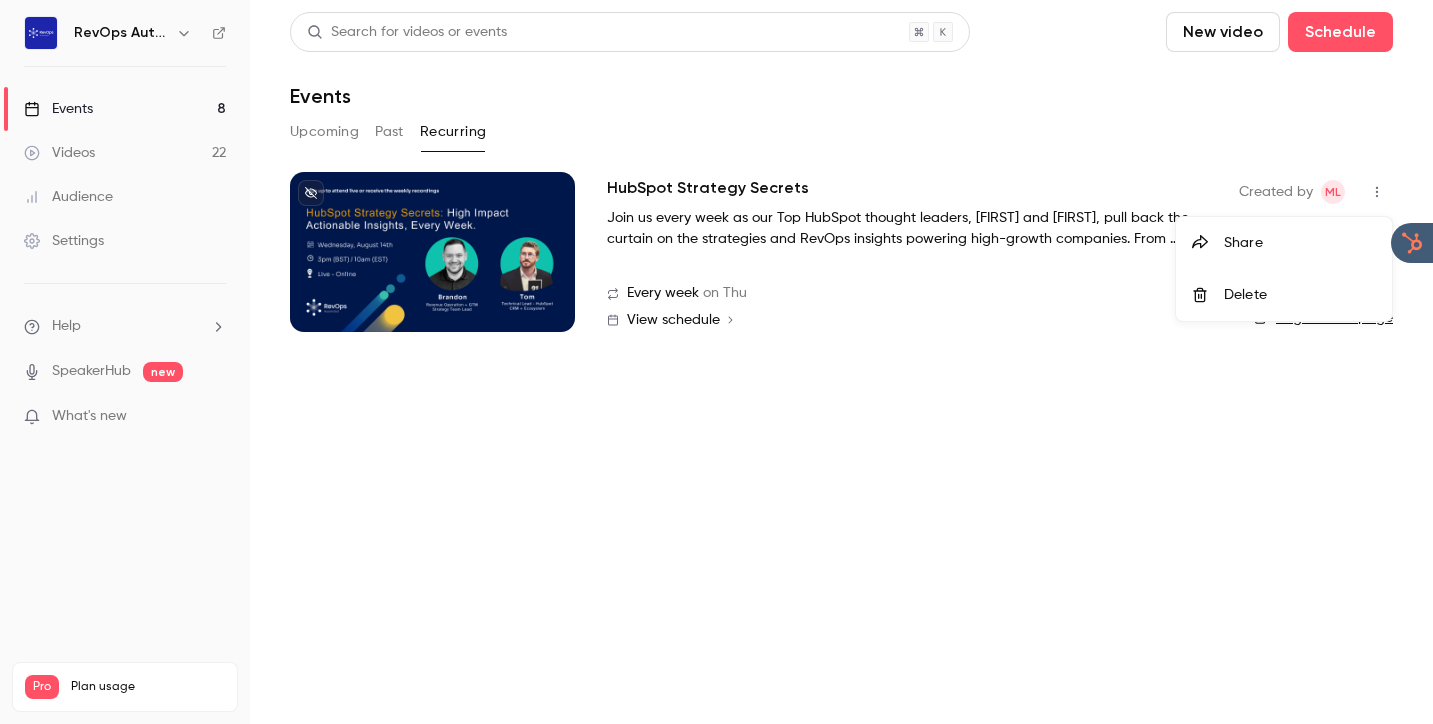 click at bounding box center (716, 362) 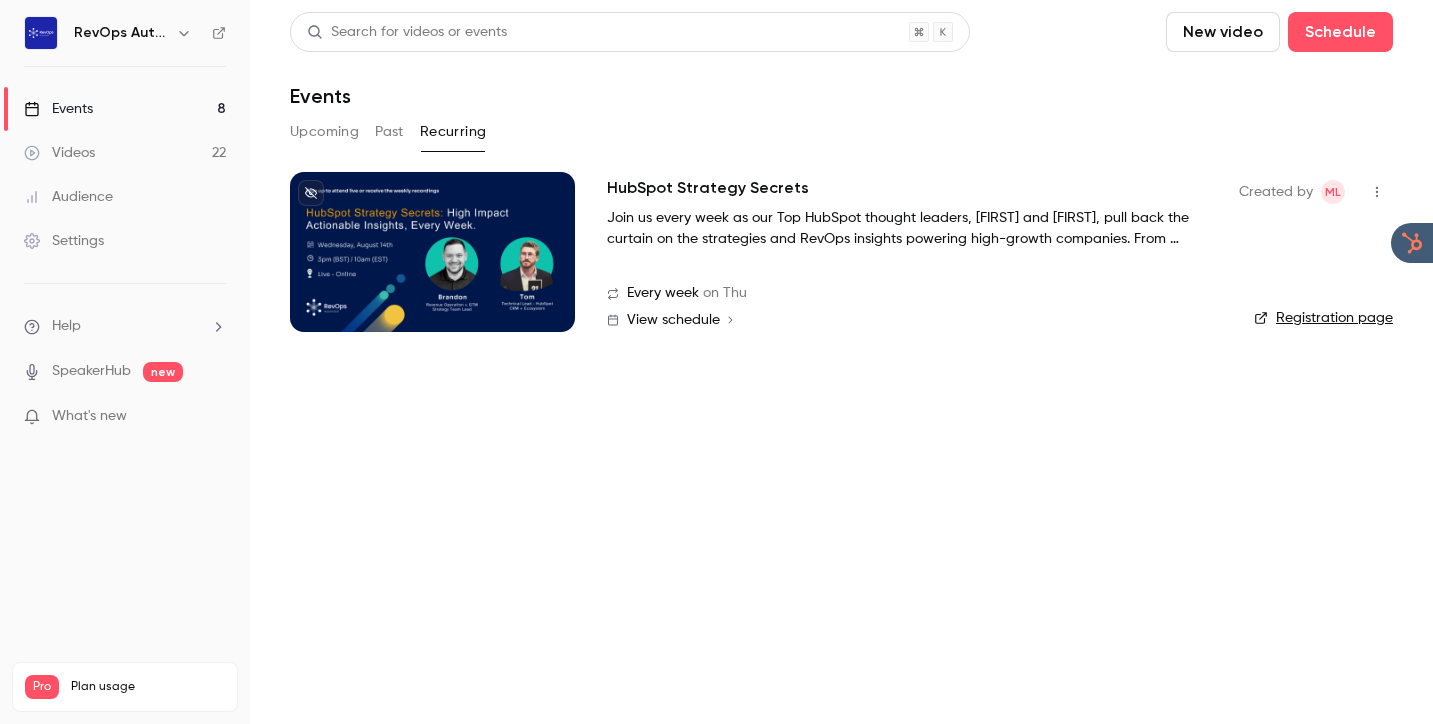click on "View schedule" at bounding box center [673, 320] 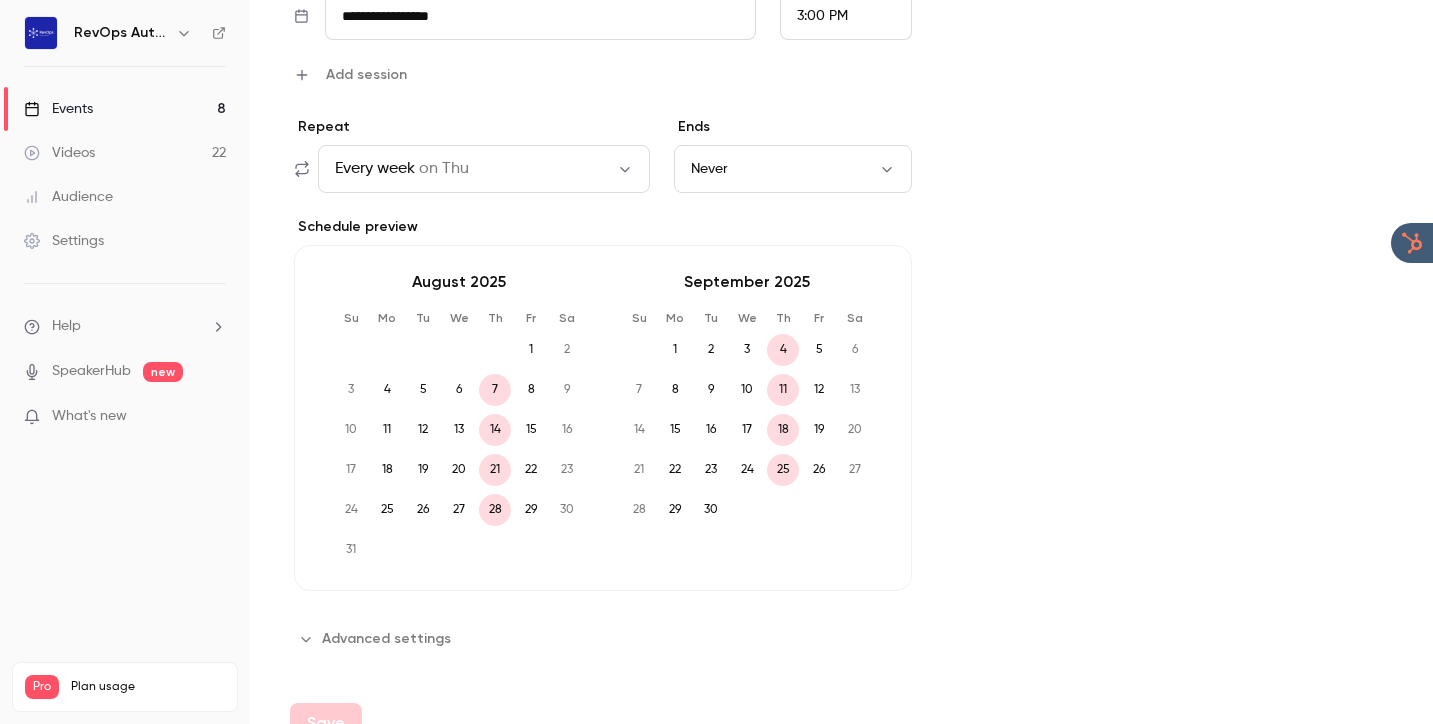 scroll, scrollTop: 1714, scrollLeft: 0, axis: vertical 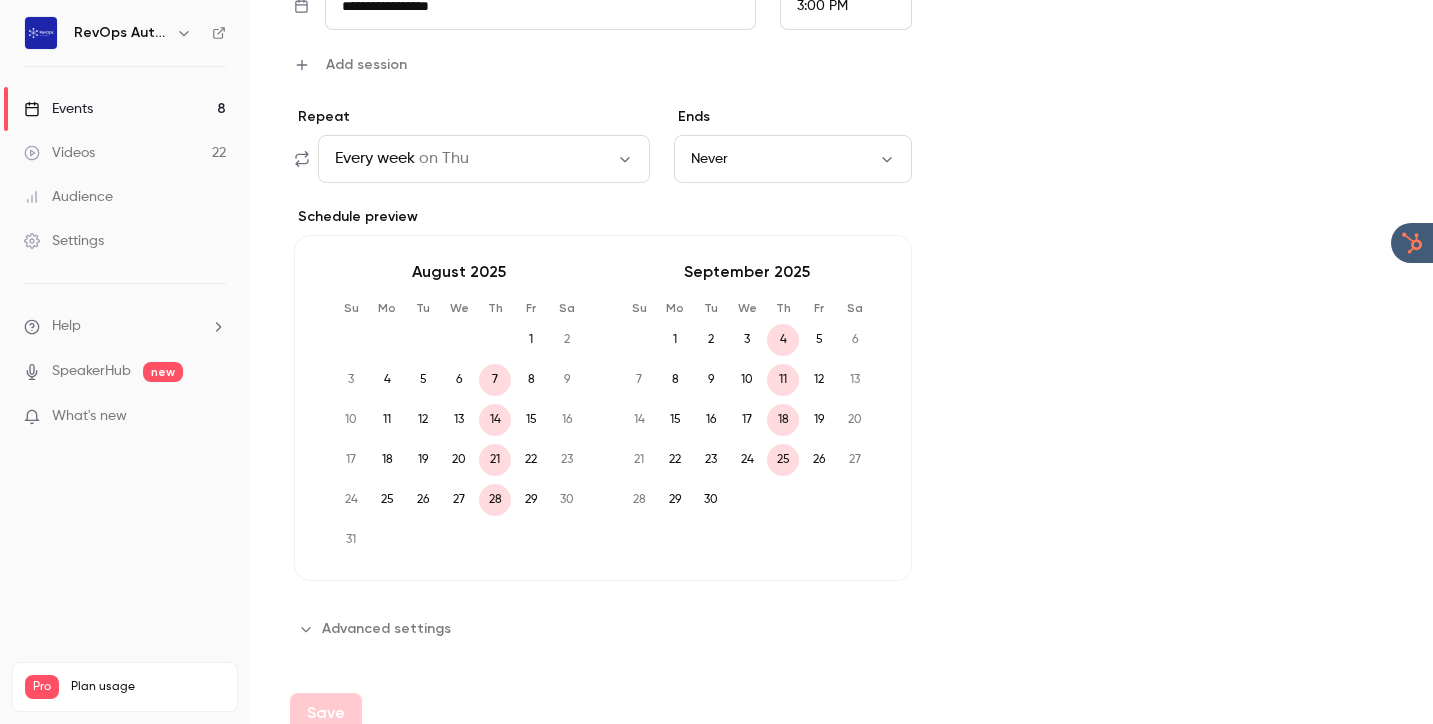click on "Advanced settings" at bounding box center (376, 629) 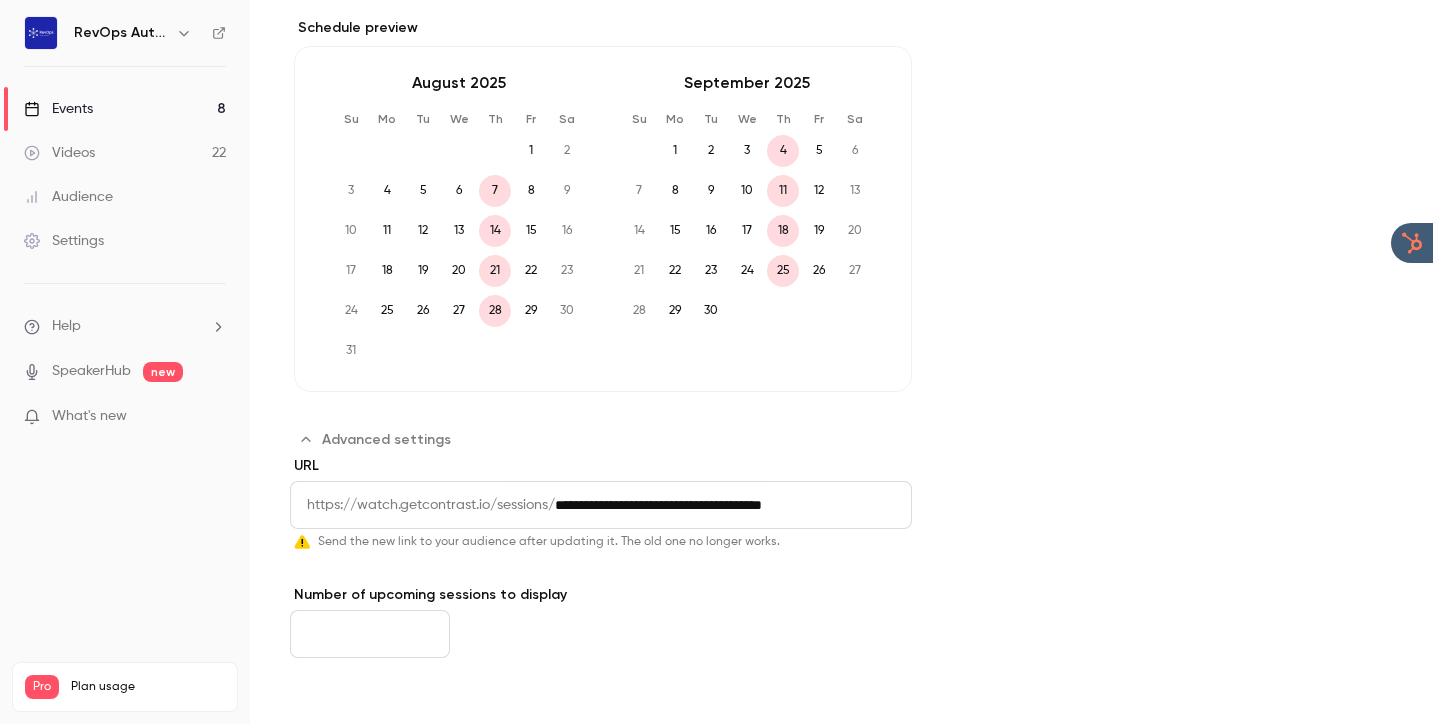 scroll, scrollTop: 1993, scrollLeft: 0, axis: vertical 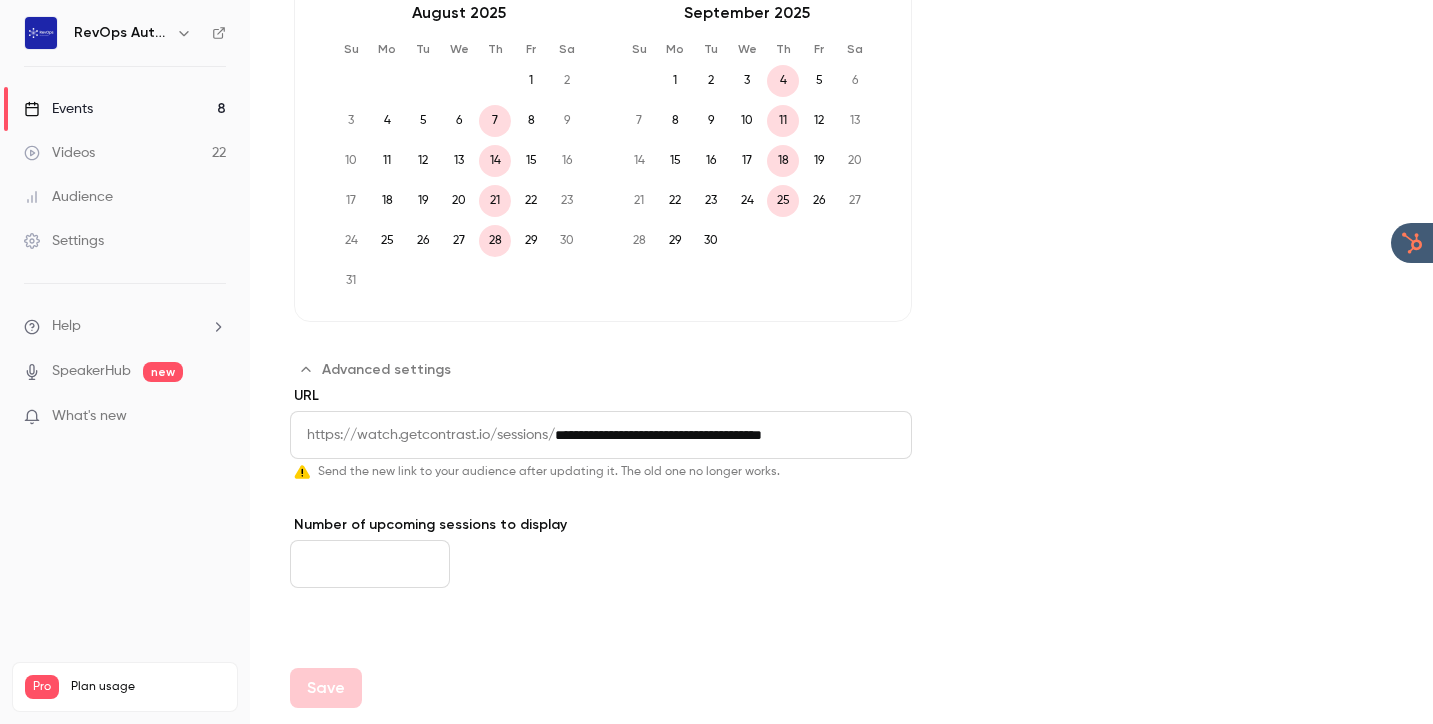 click on "*" at bounding box center (370, 564) 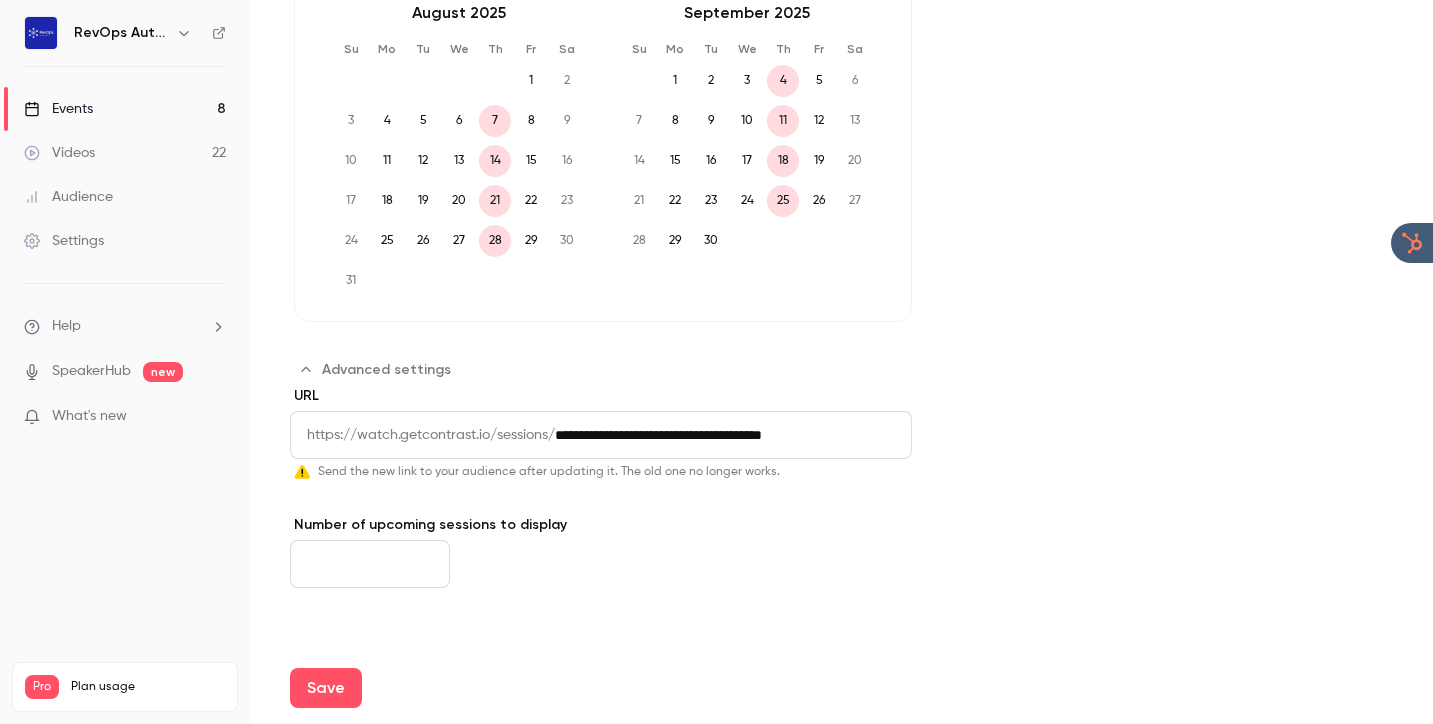 click on "*" at bounding box center (370, 564) 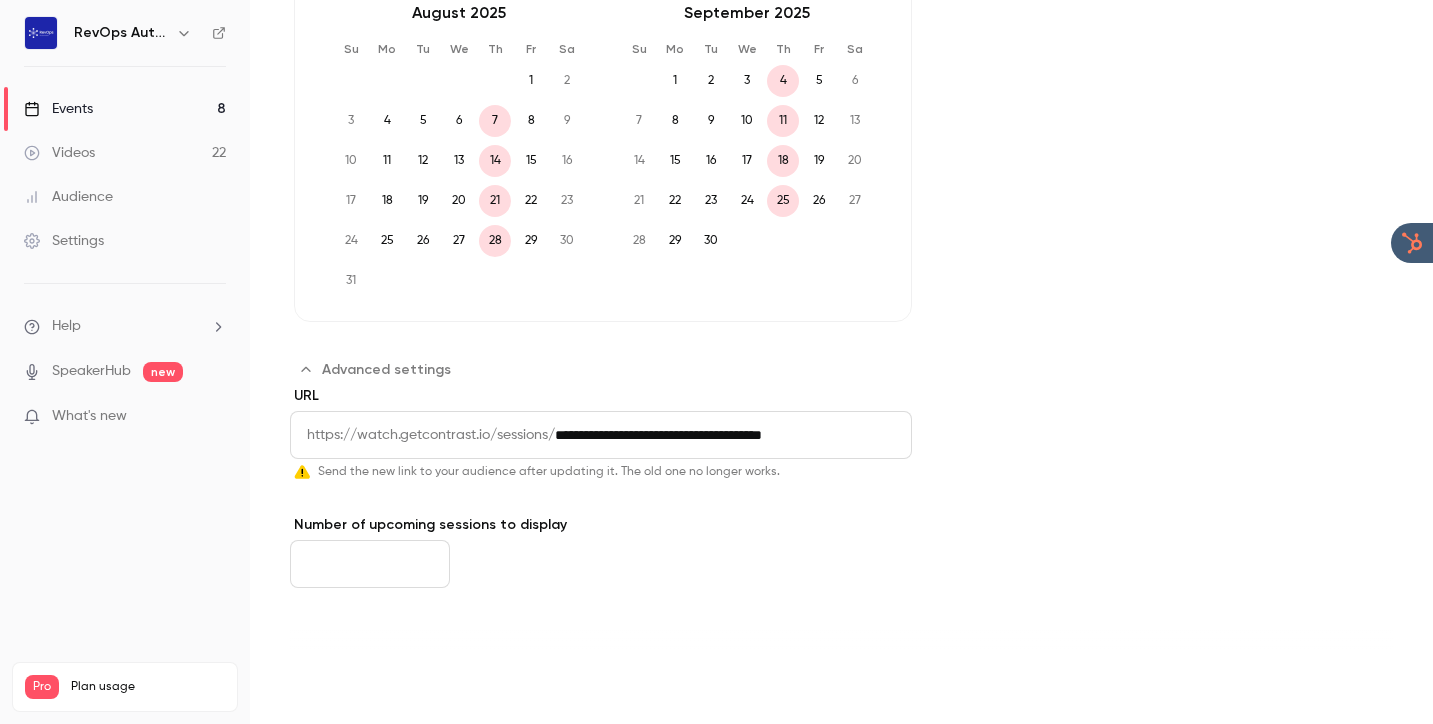 click on "Save" at bounding box center [326, 688] 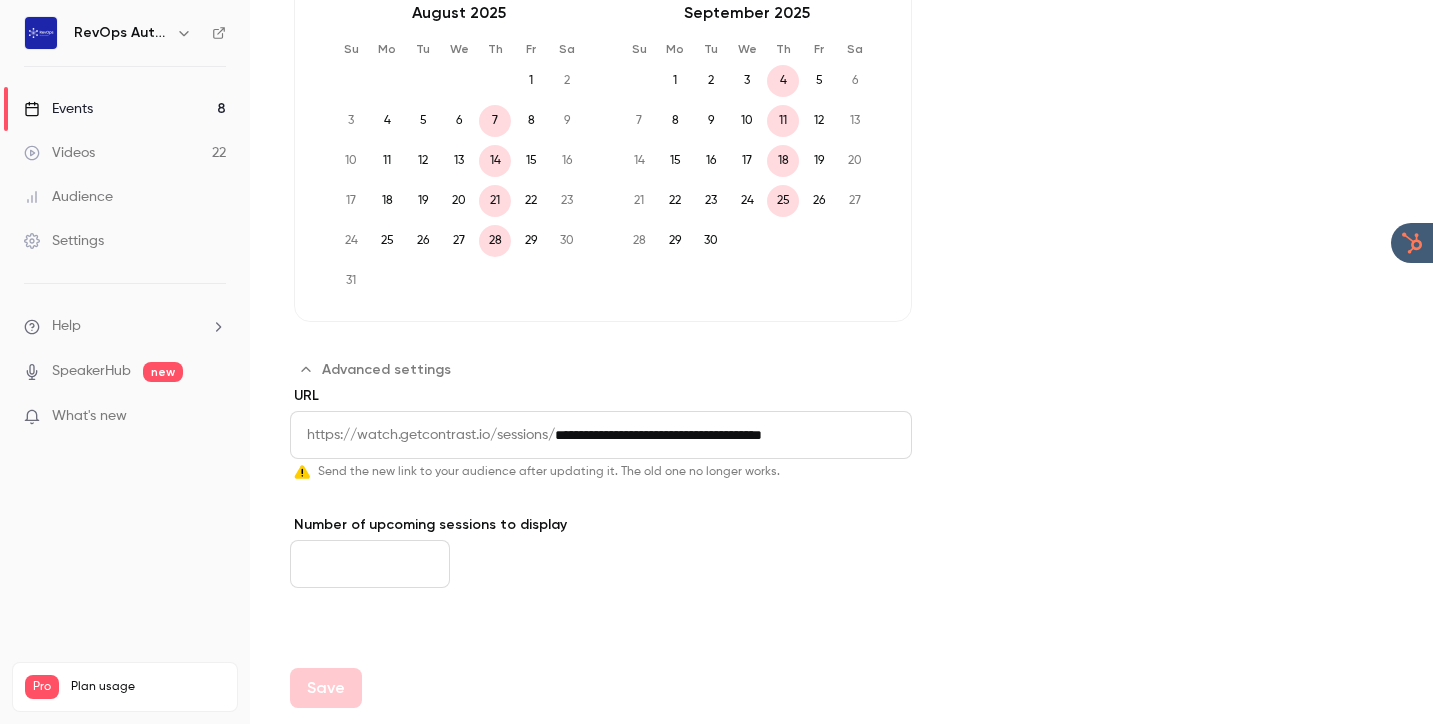 type on "*" 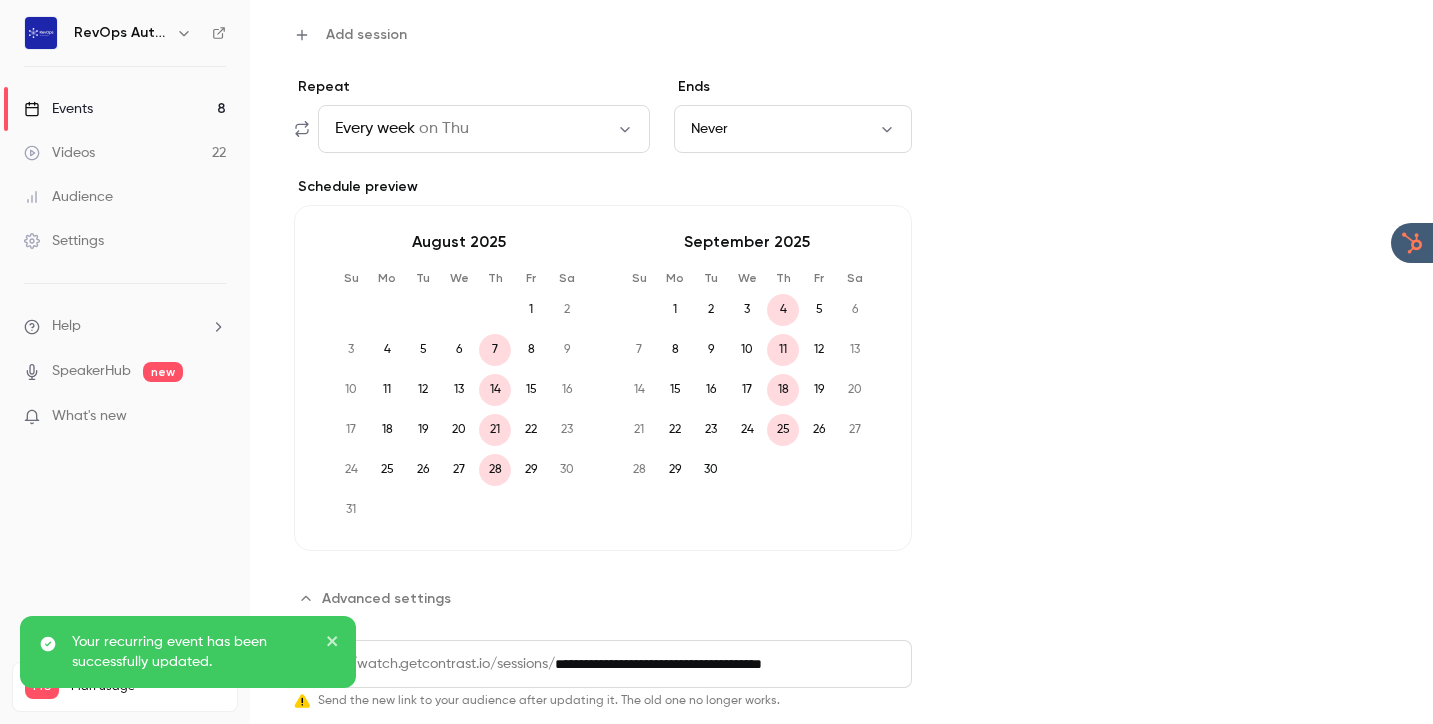 scroll, scrollTop: 1809, scrollLeft: 0, axis: vertical 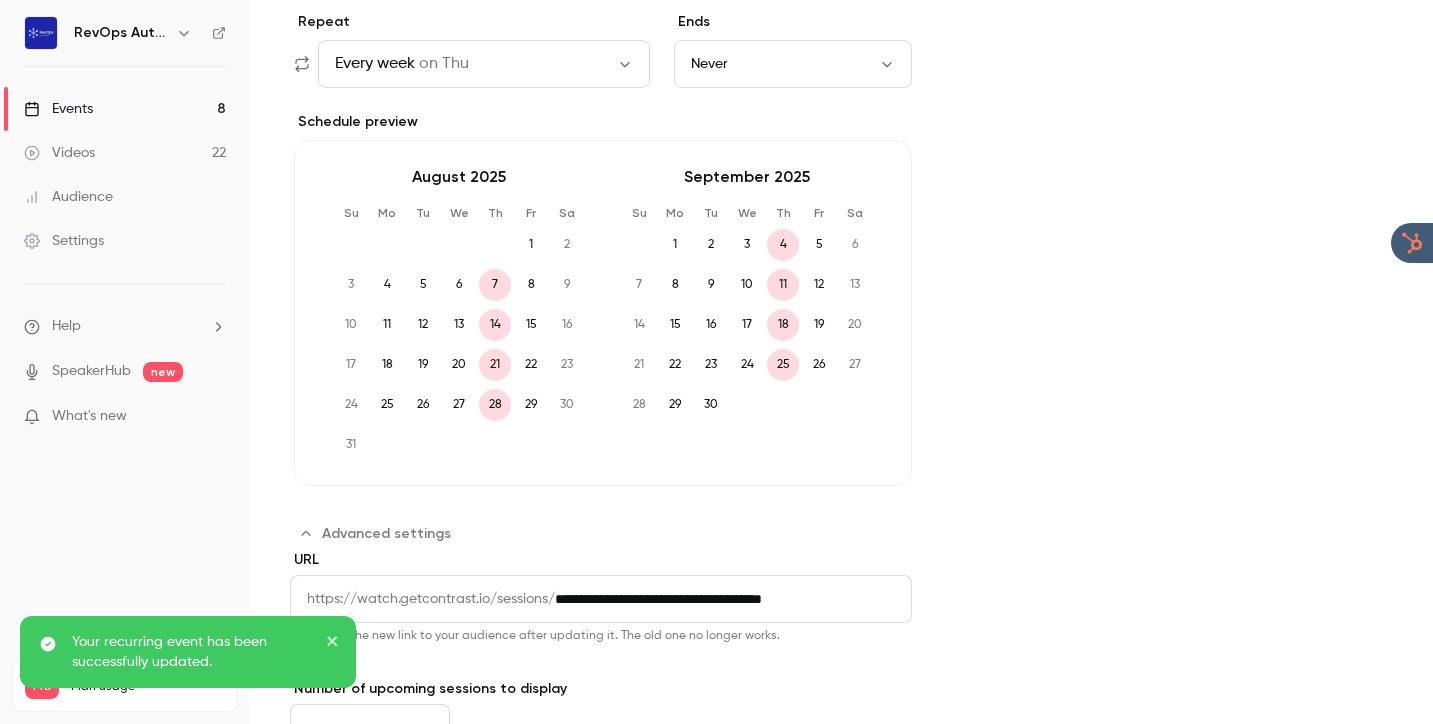 click on "7" at bounding box center [495, 285] 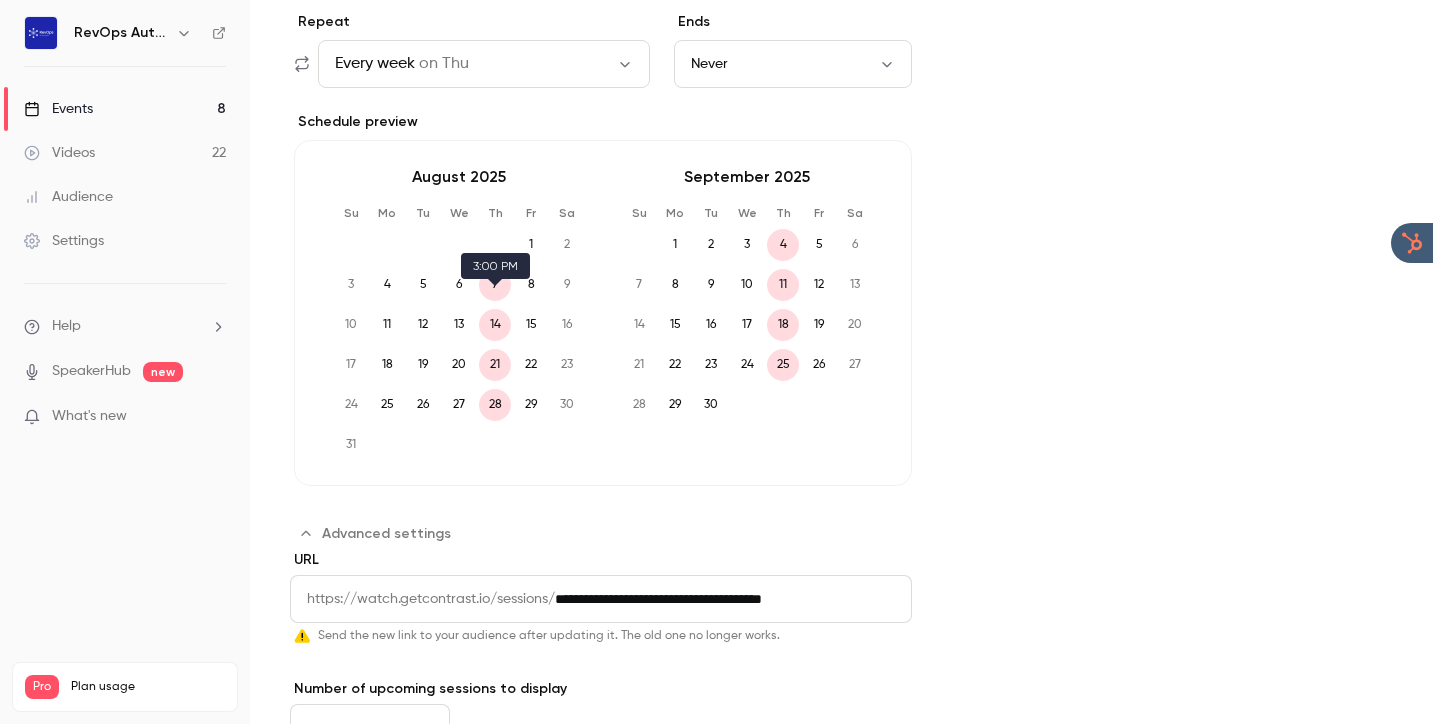 click on "7" at bounding box center [495, 285] 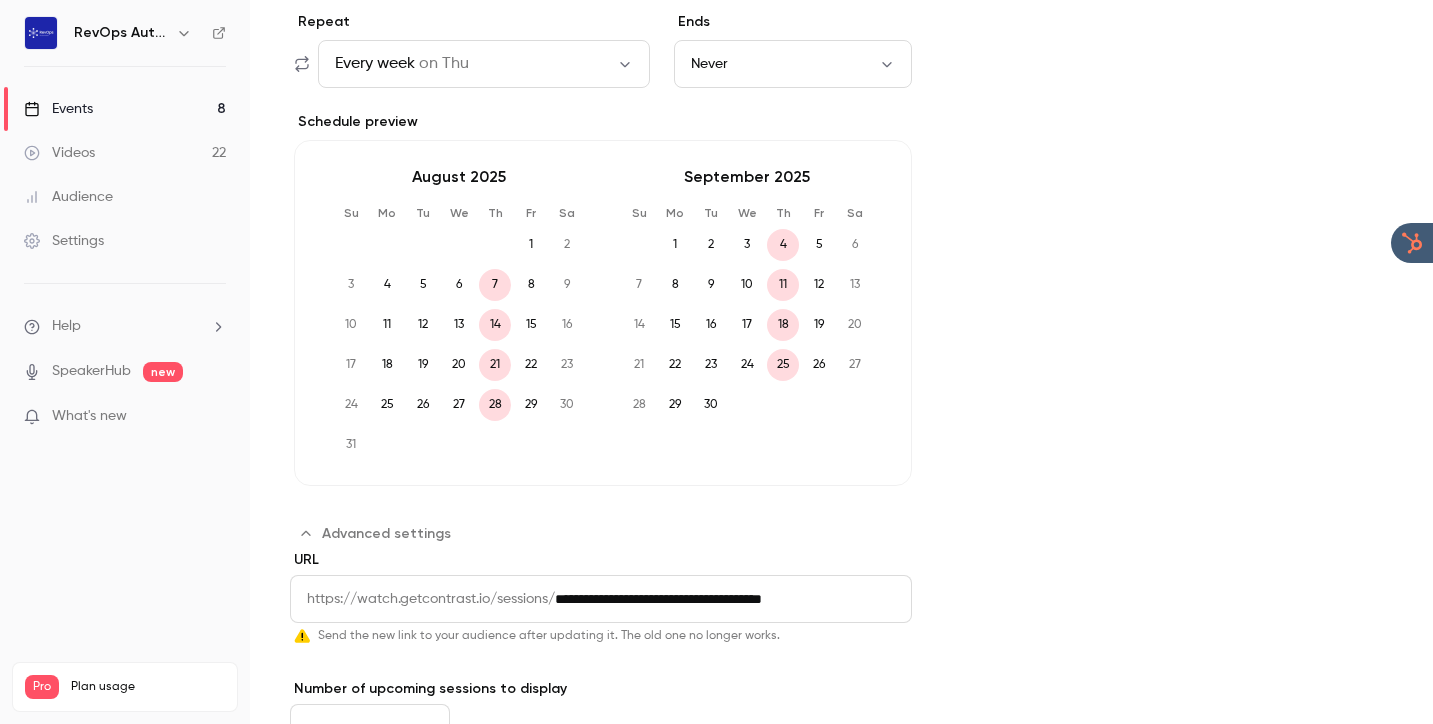 click on "14" at bounding box center [495, 325] 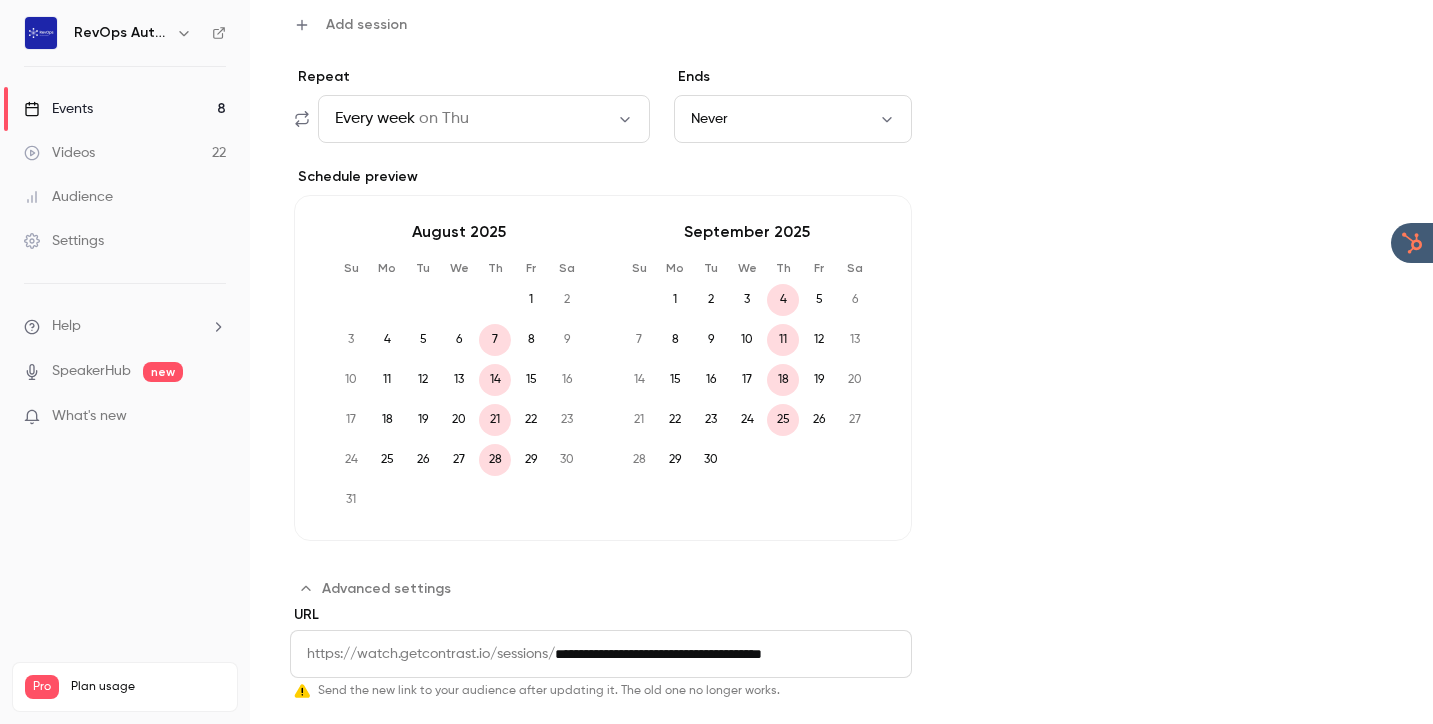 scroll, scrollTop: 1753, scrollLeft: 0, axis: vertical 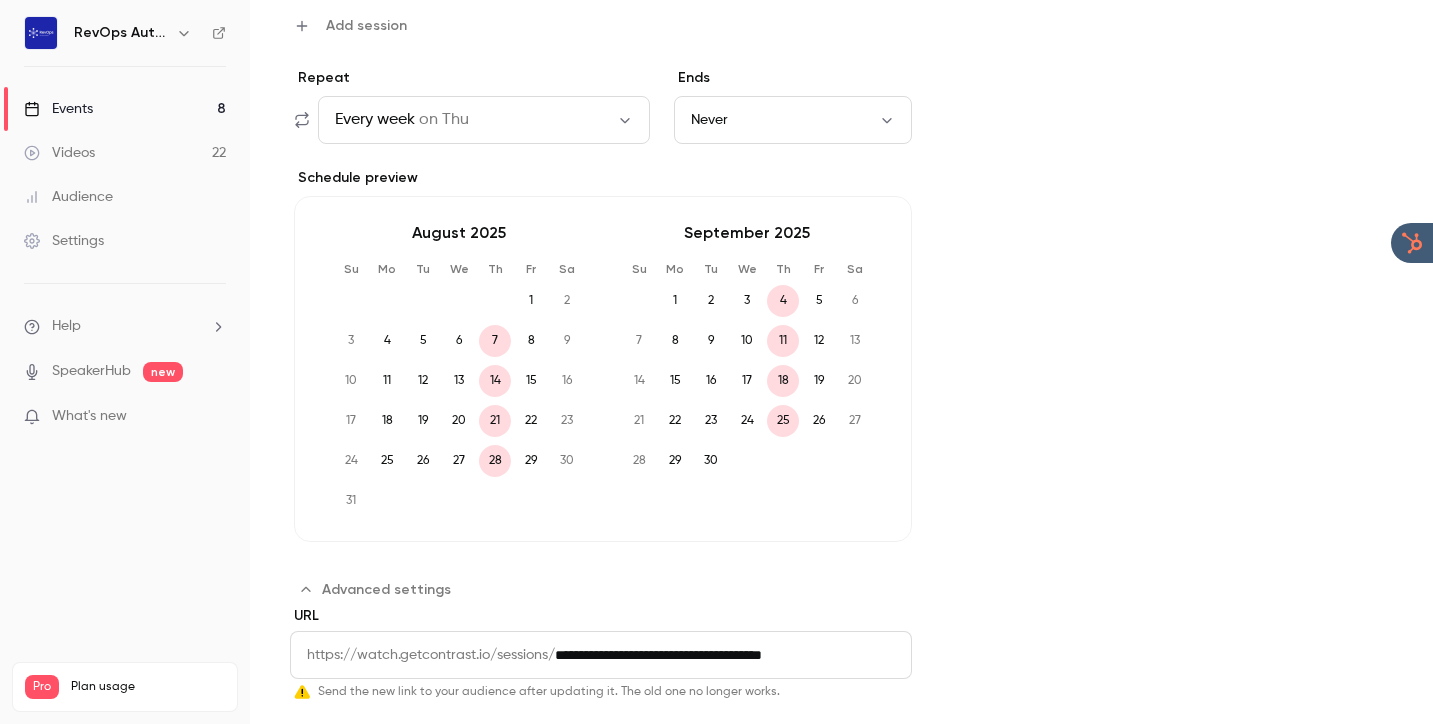 click 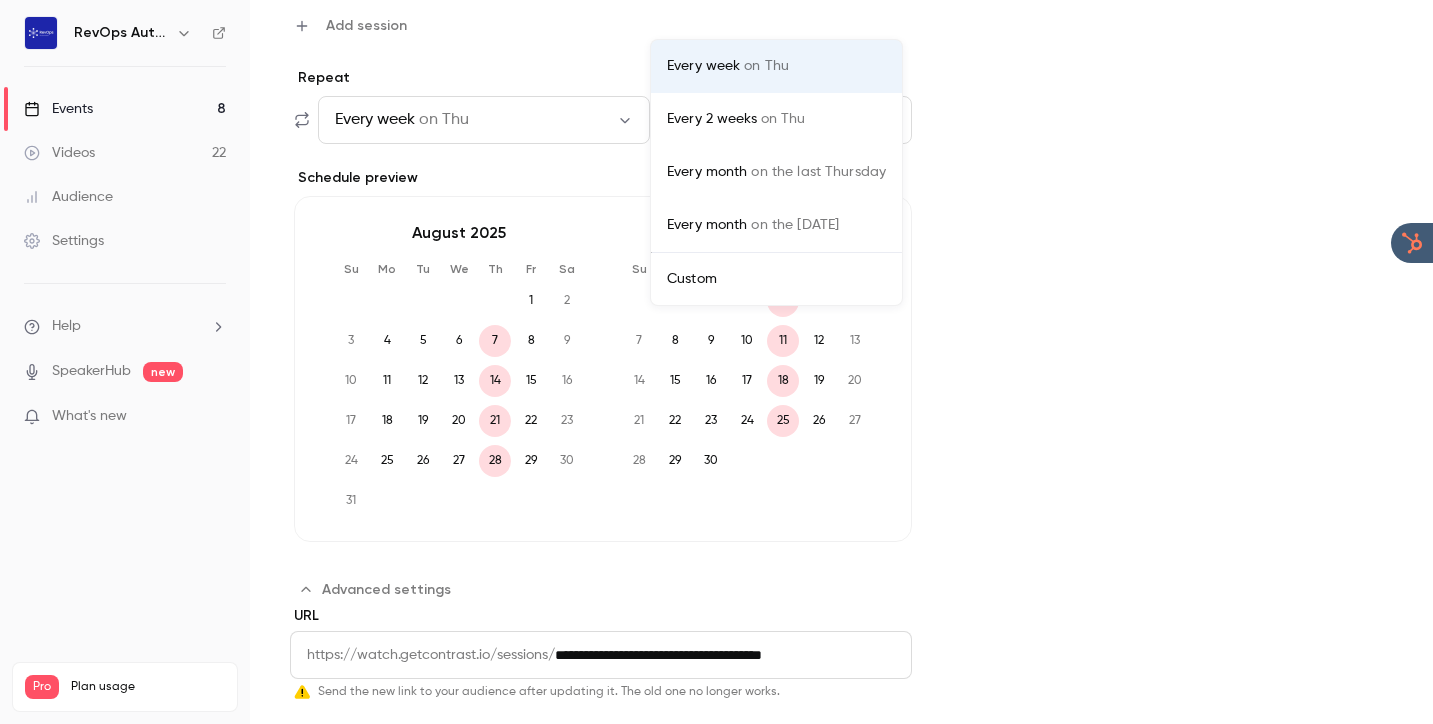 click on "Custom" at bounding box center [776, 279] 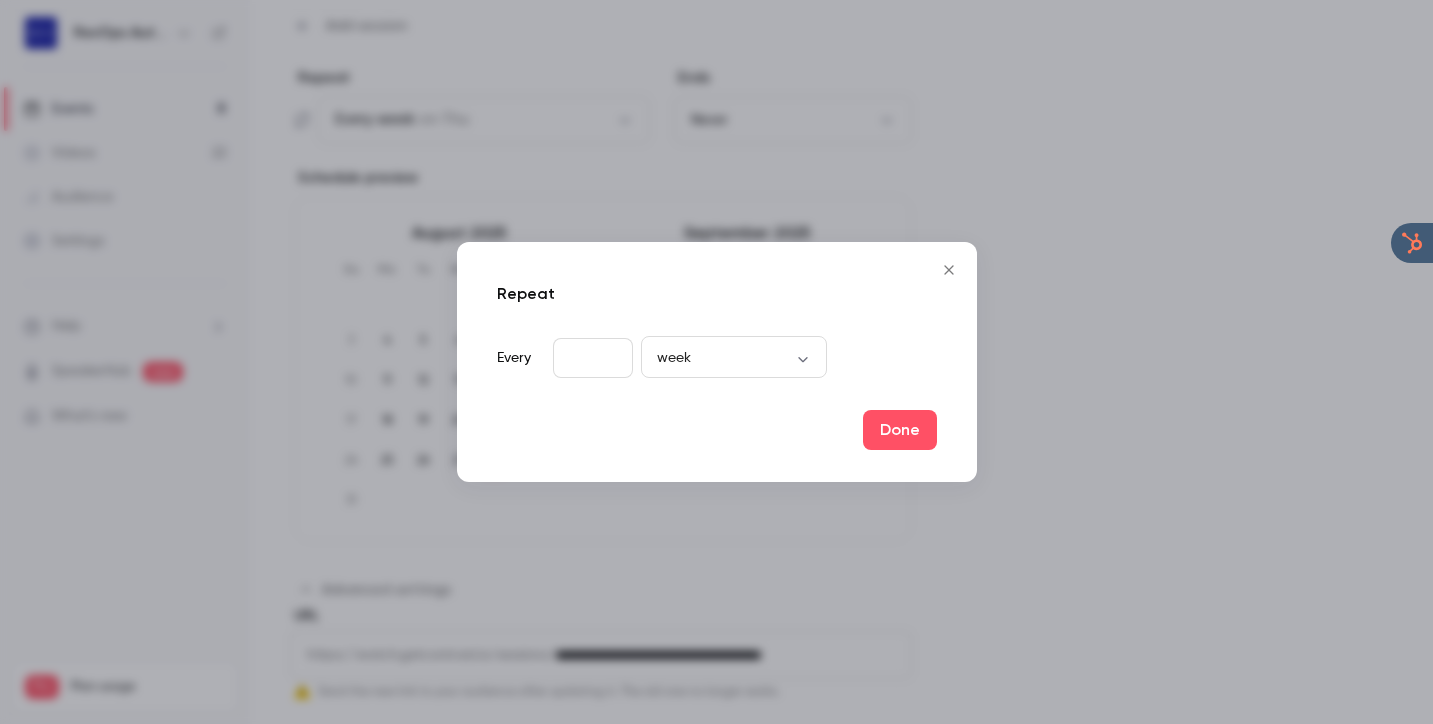click 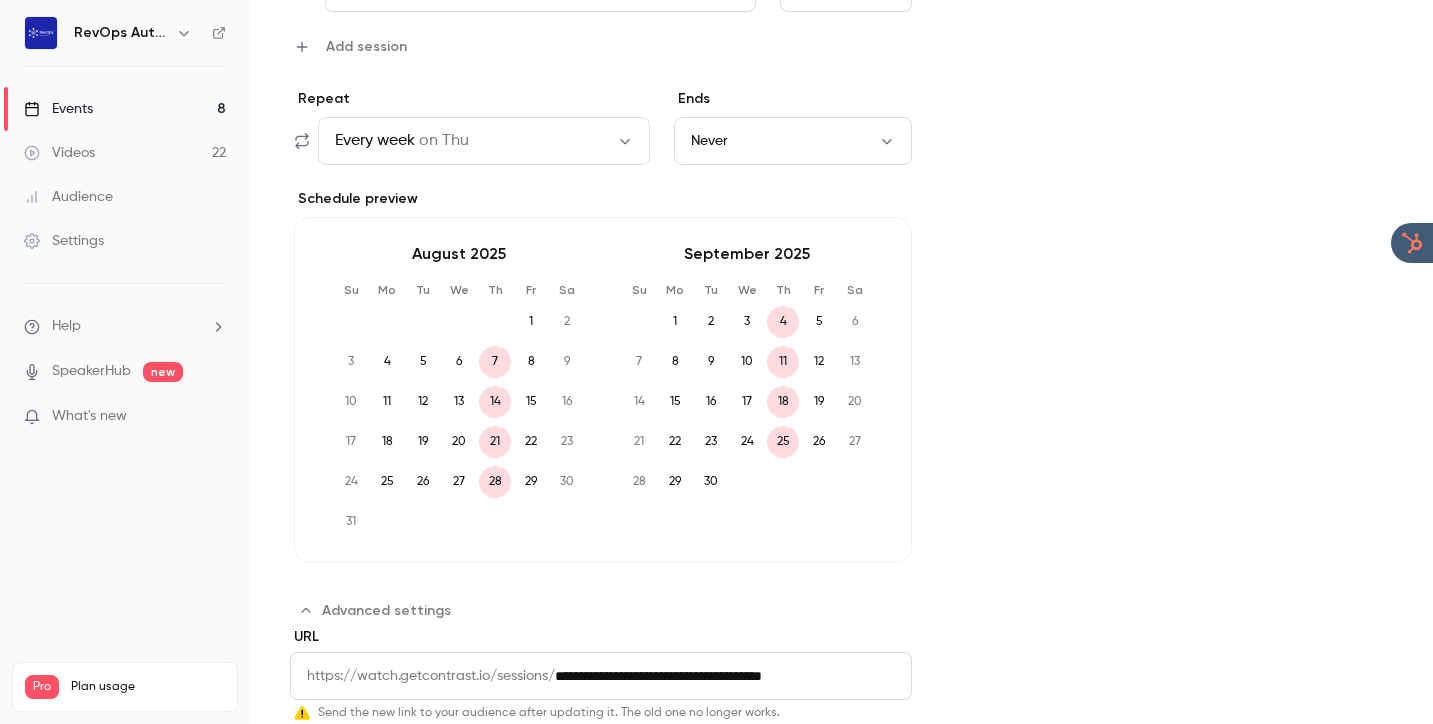 scroll, scrollTop: 1697, scrollLeft: 0, axis: vertical 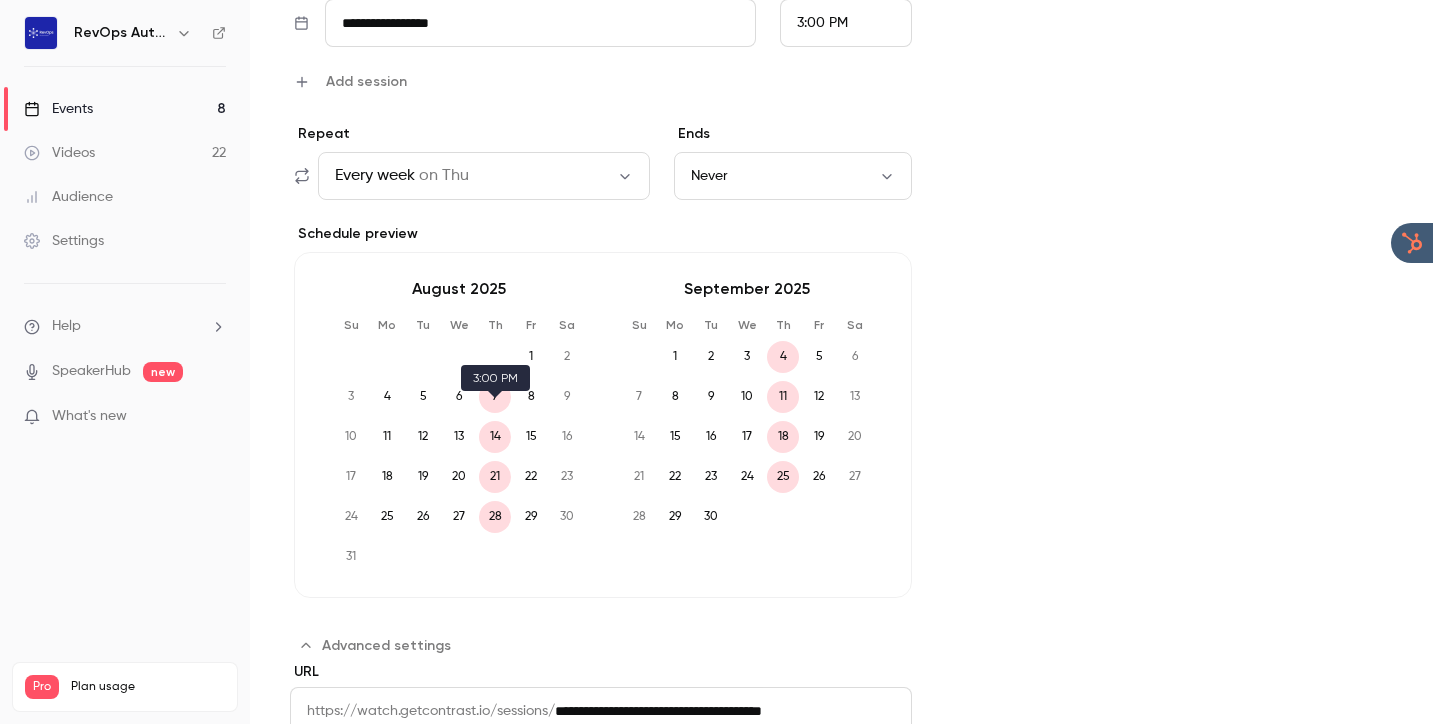 click on "7" at bounding box center (495, 397) 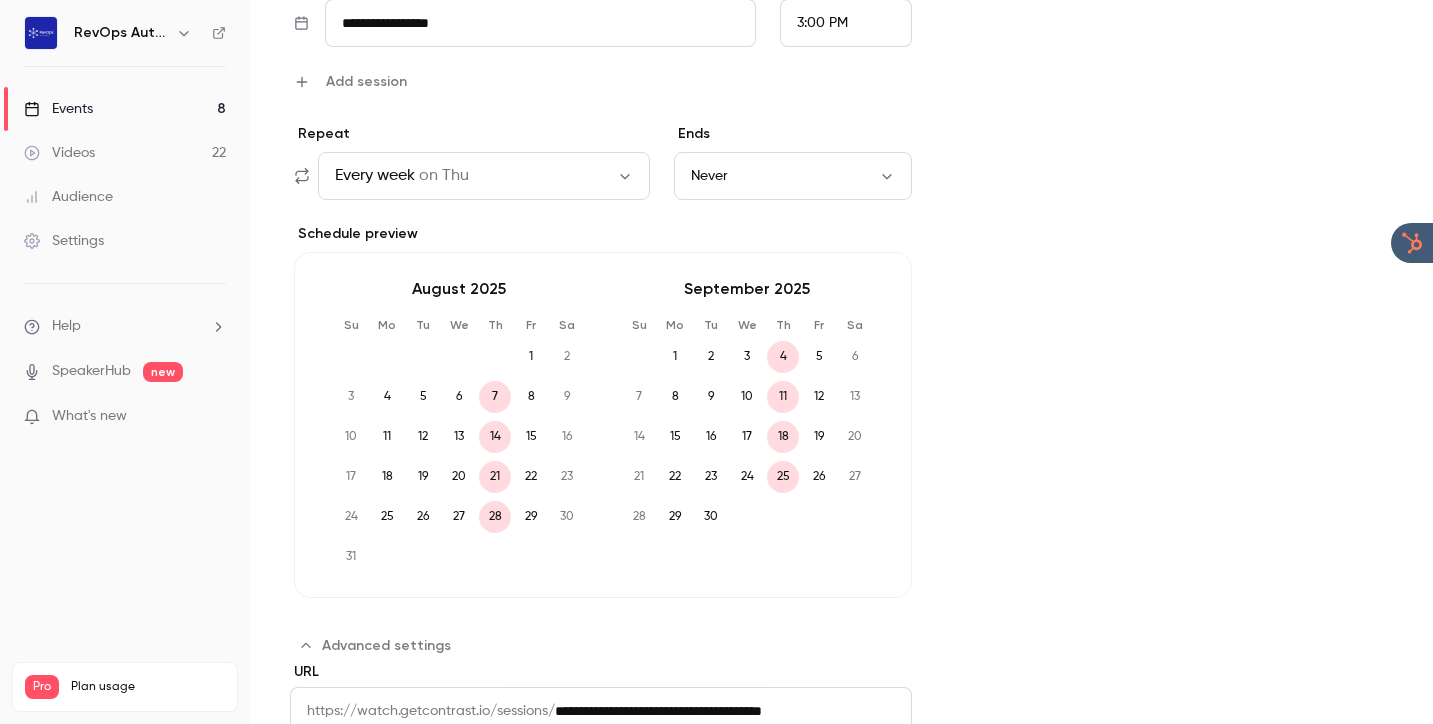 click on "7" at bounding box center [495, 397] 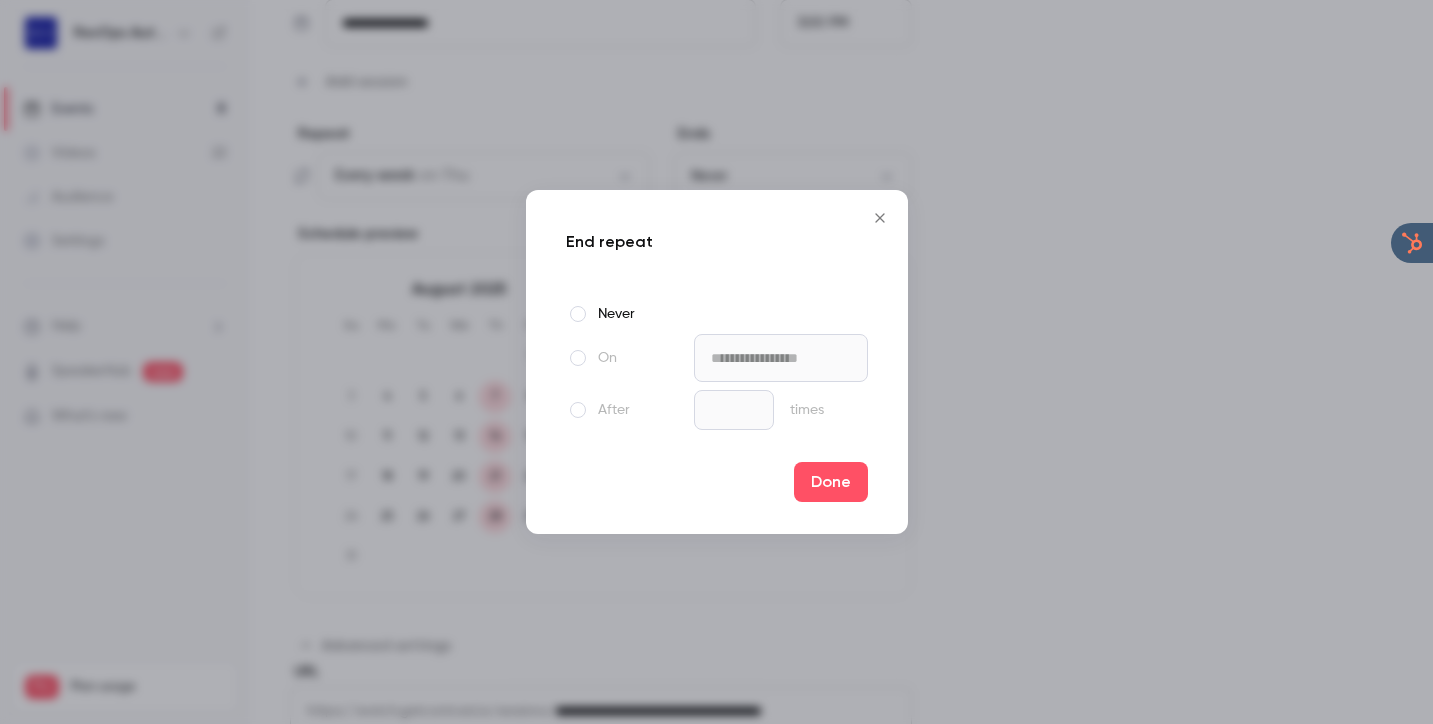 click 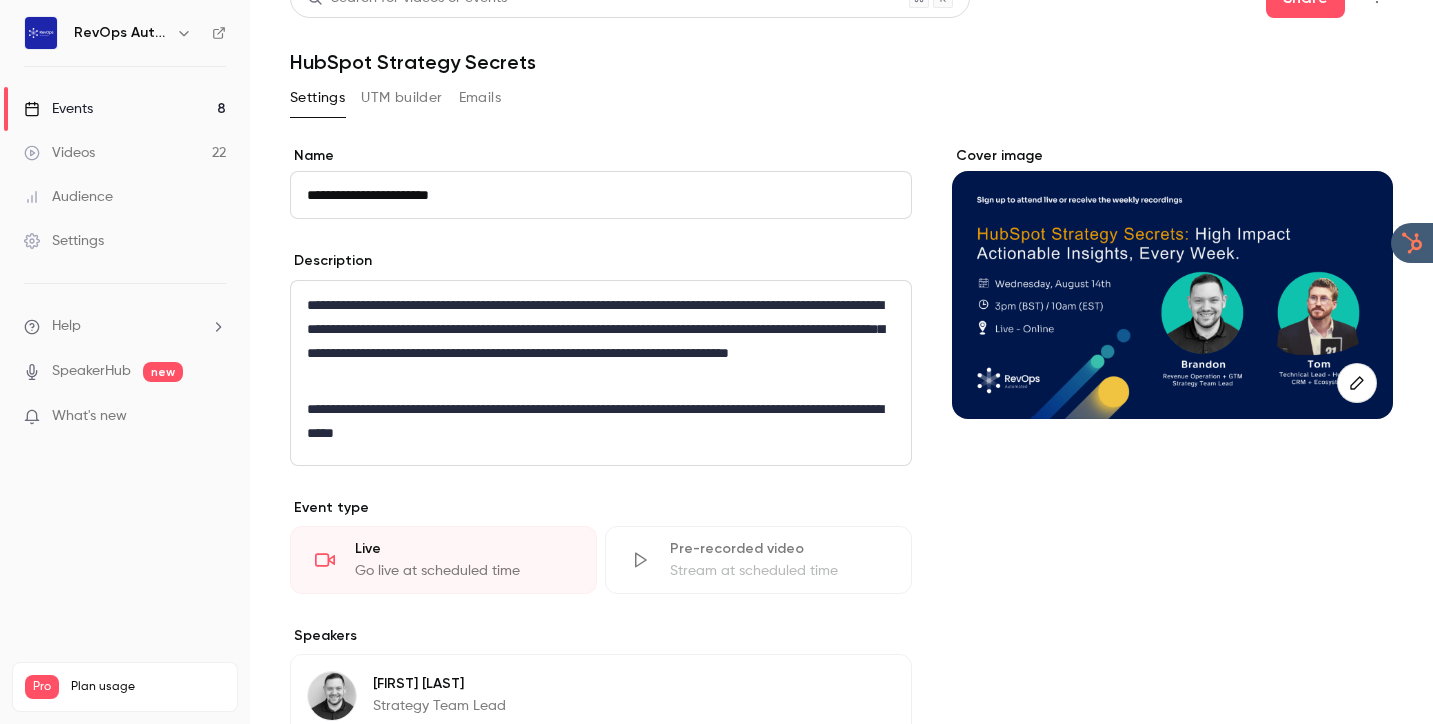 scroll, scrollTop: 0, scrollLeft: 0, axis: both 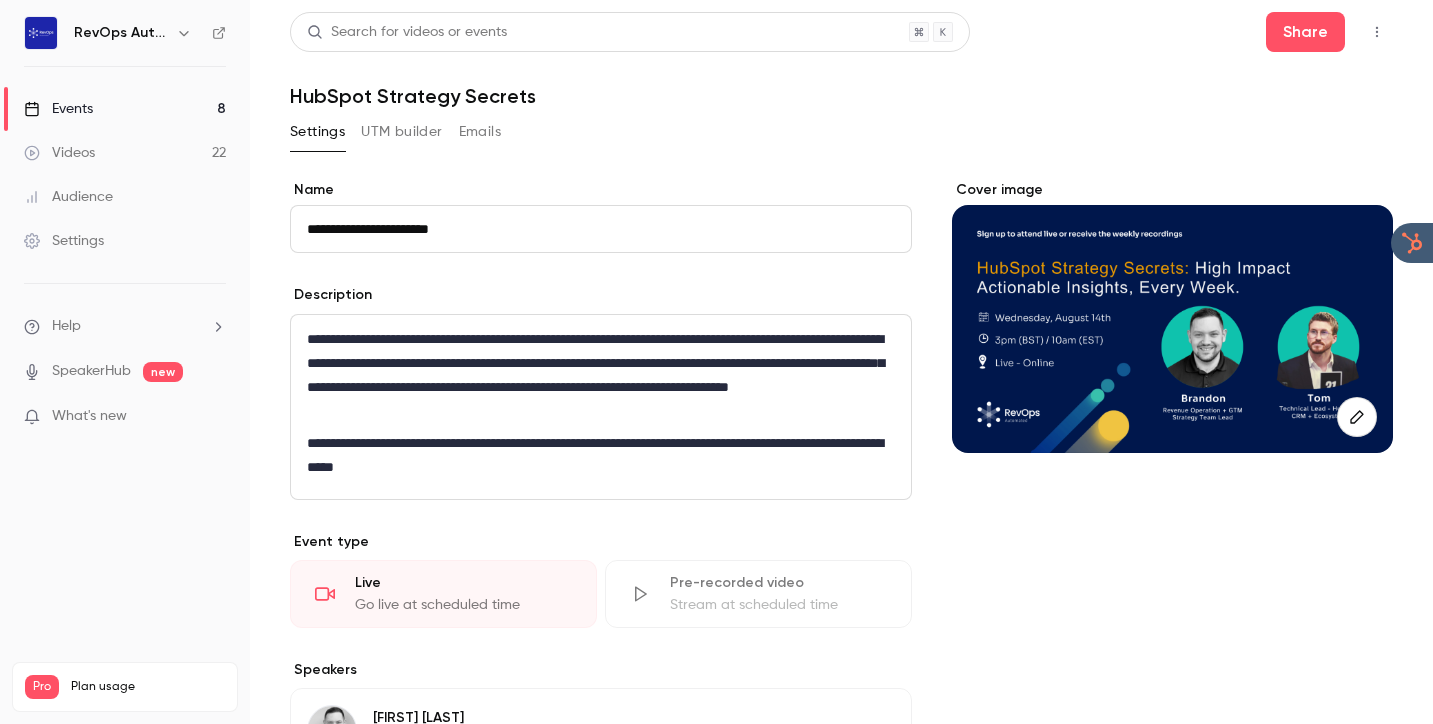 click on "Events 8" at bounding box center [125, 109] 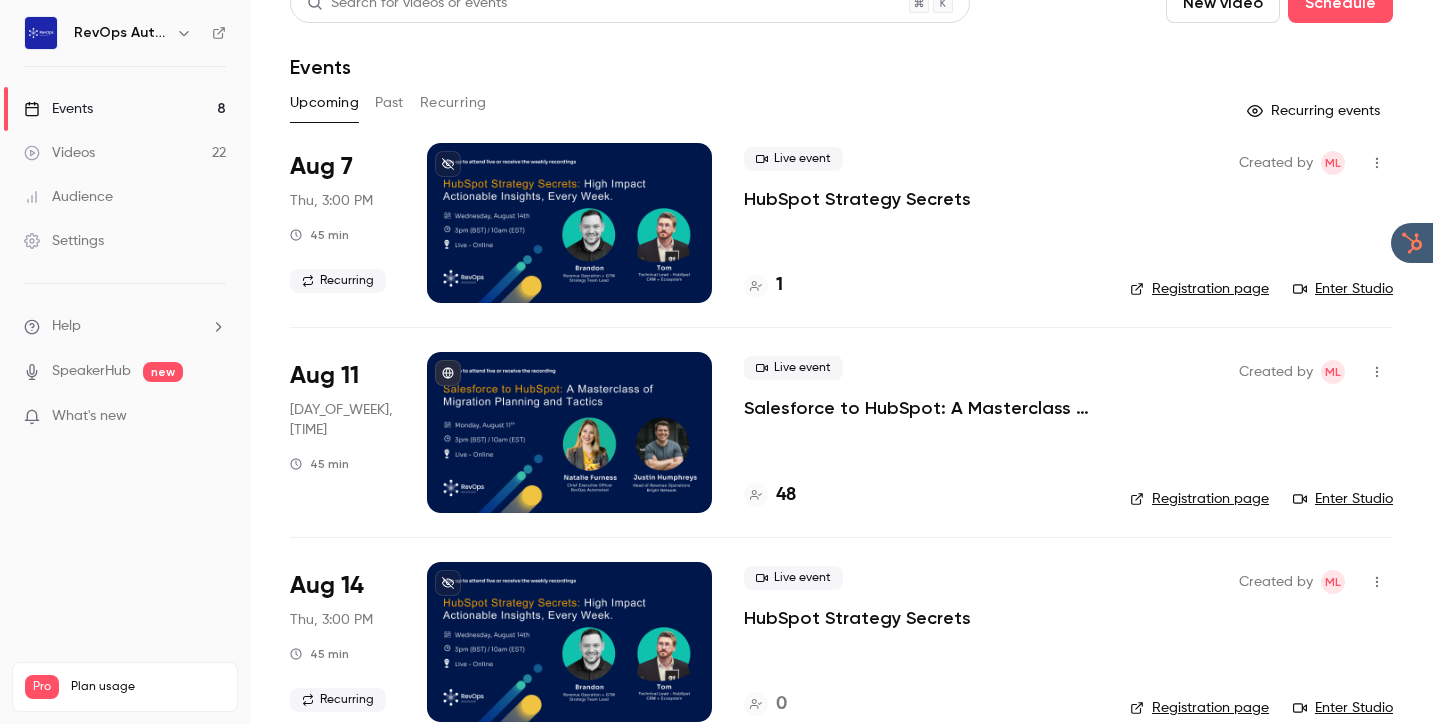 scroll, scrollTop: 0, scrollLeft: 0, axis: both 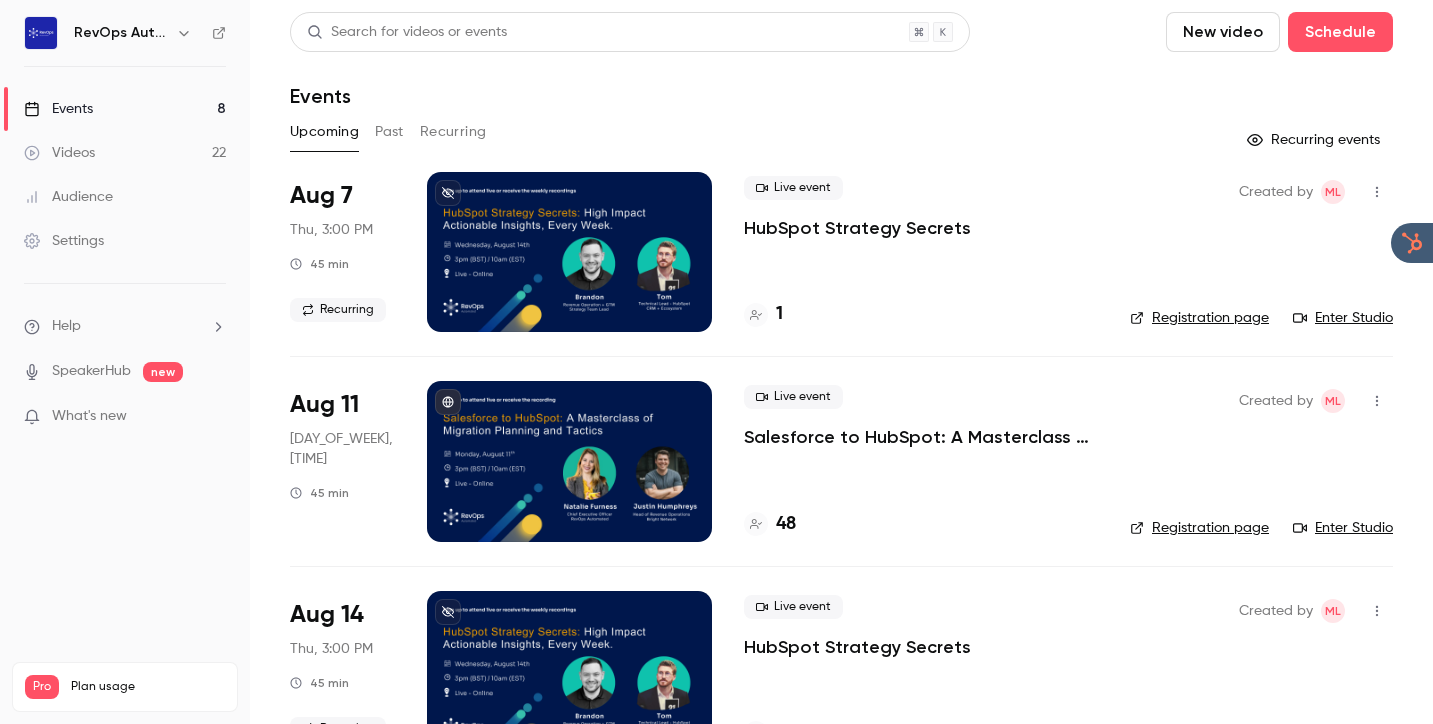 click on "Recurring" at bounding box center (453, 132) 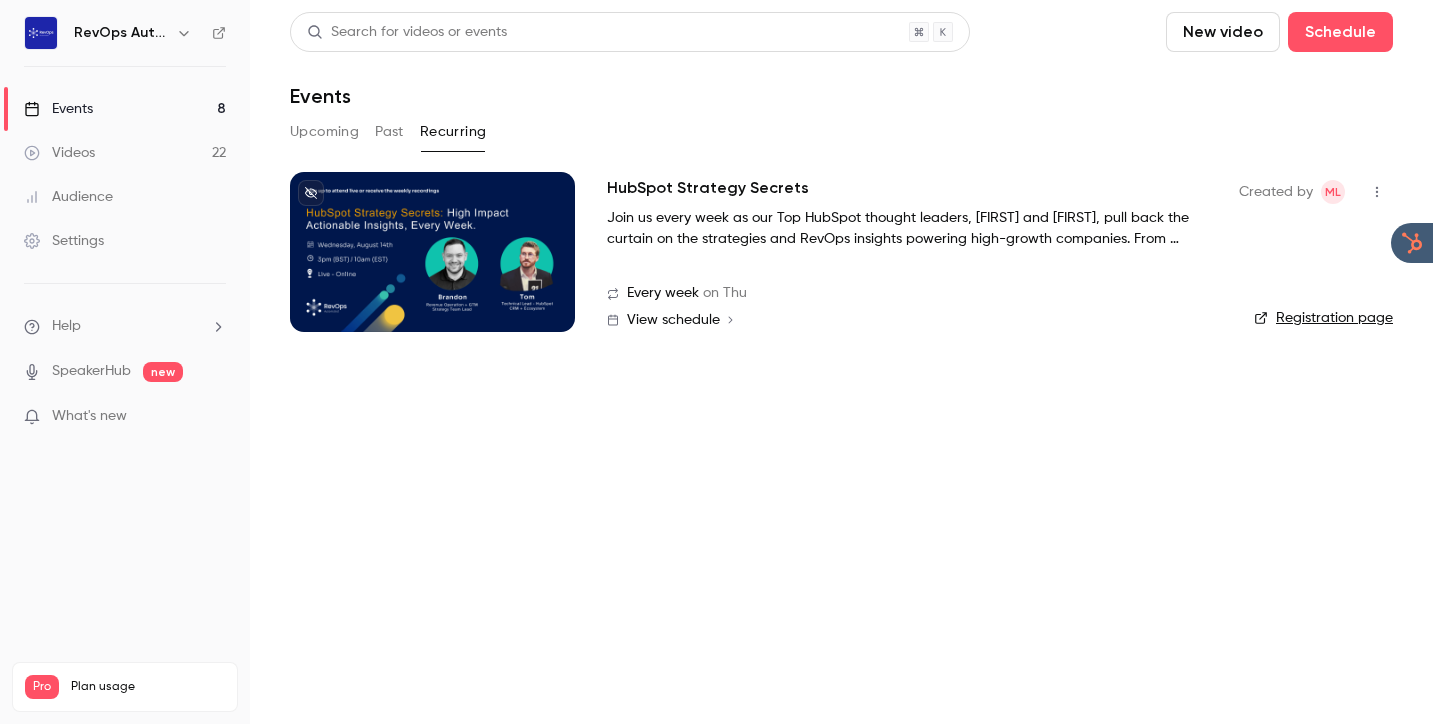 click on "View schedule" at bounding box center [673, 320] 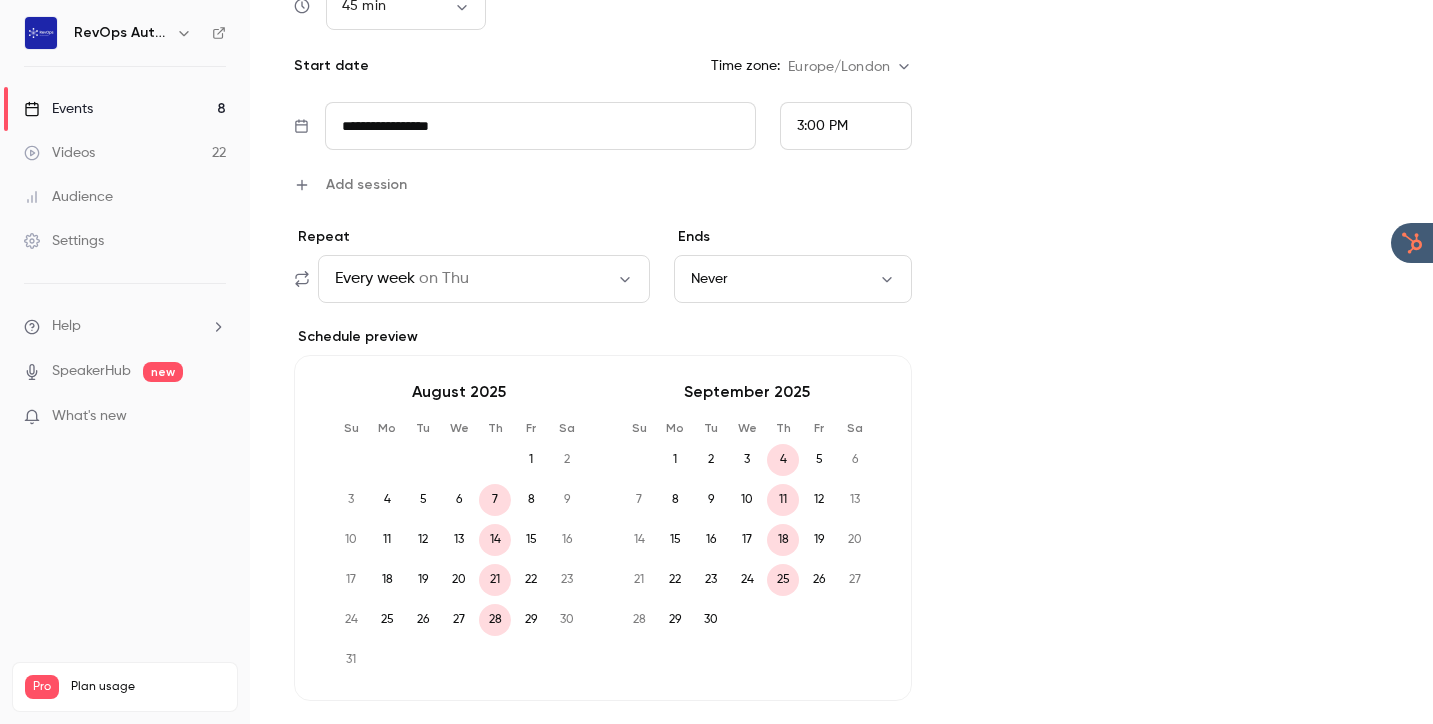 scroll, scrollTop: 1661, scrollLeft: 0, axis: vertical 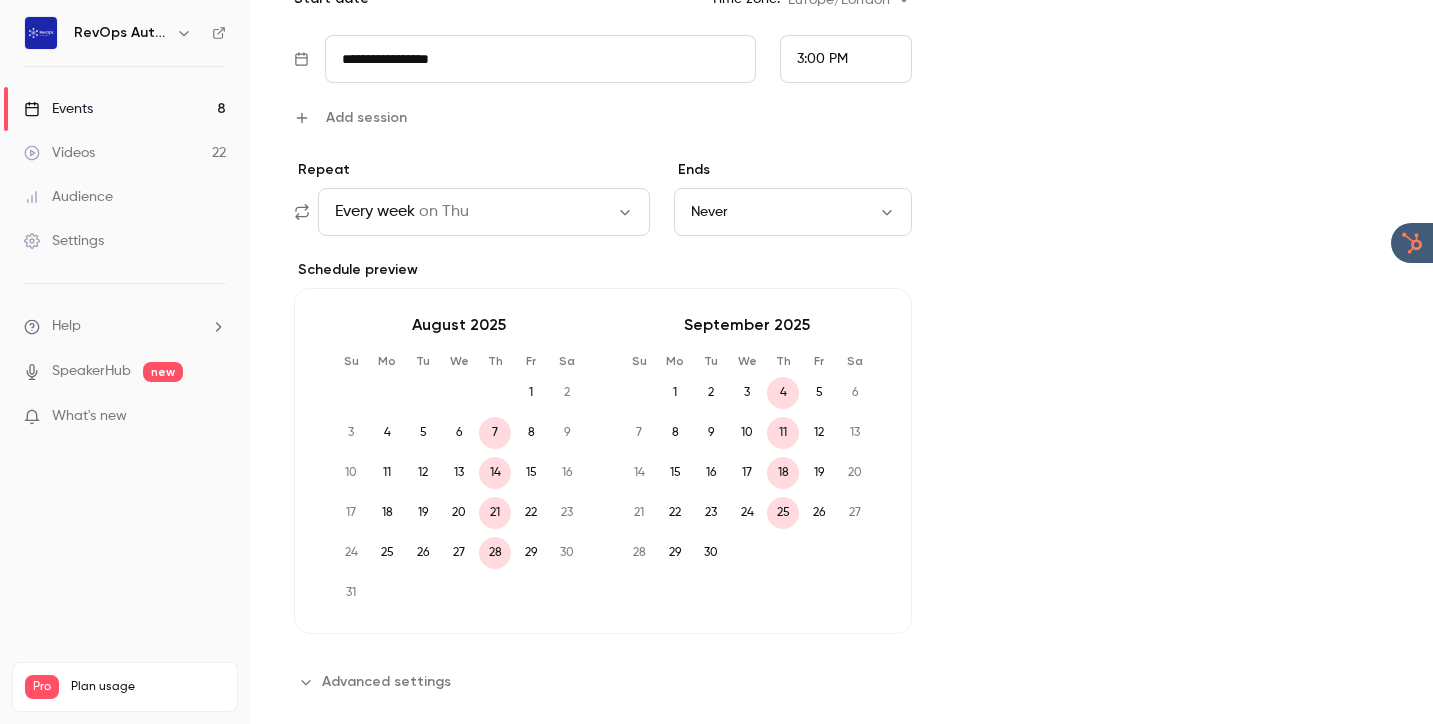 click on "Add session" at bounding box center [366, 117] 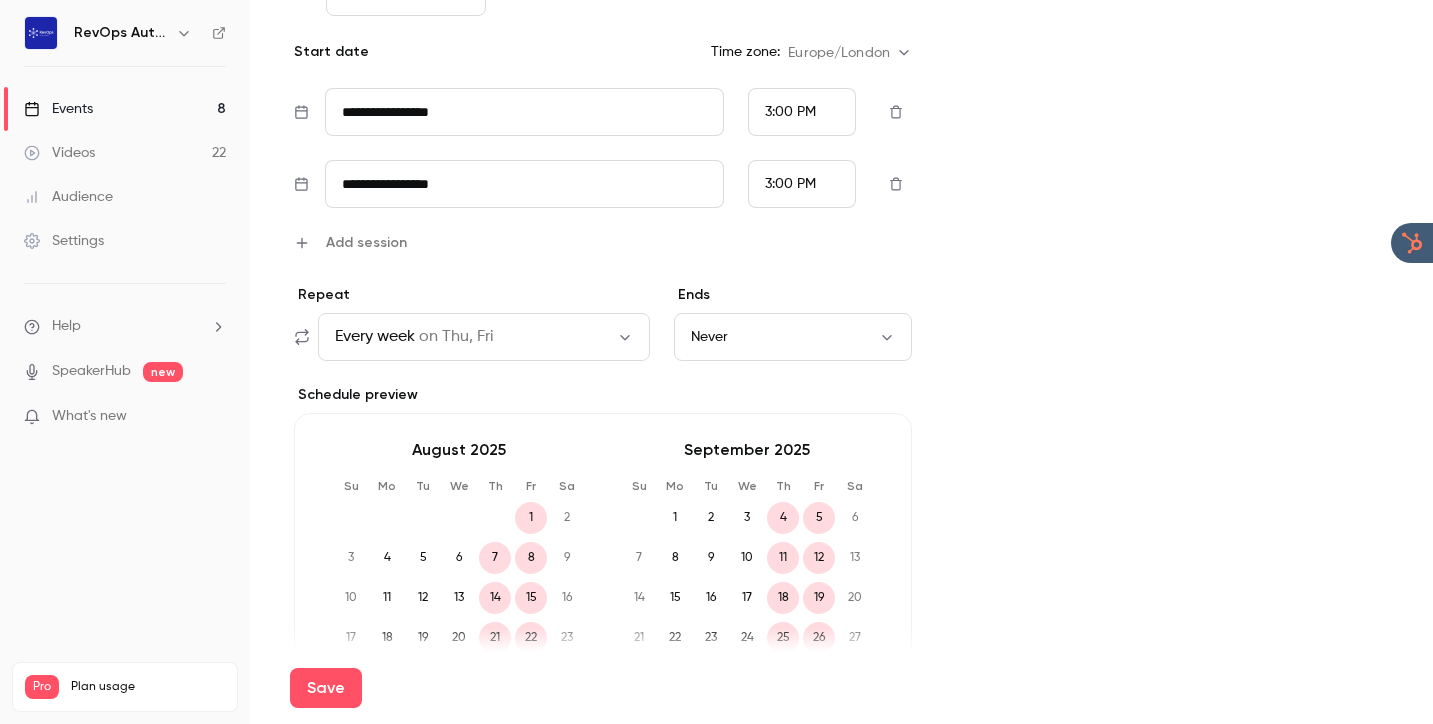 scroll, scrollTop: 1607, scrollLeft: 0, axis: vertical 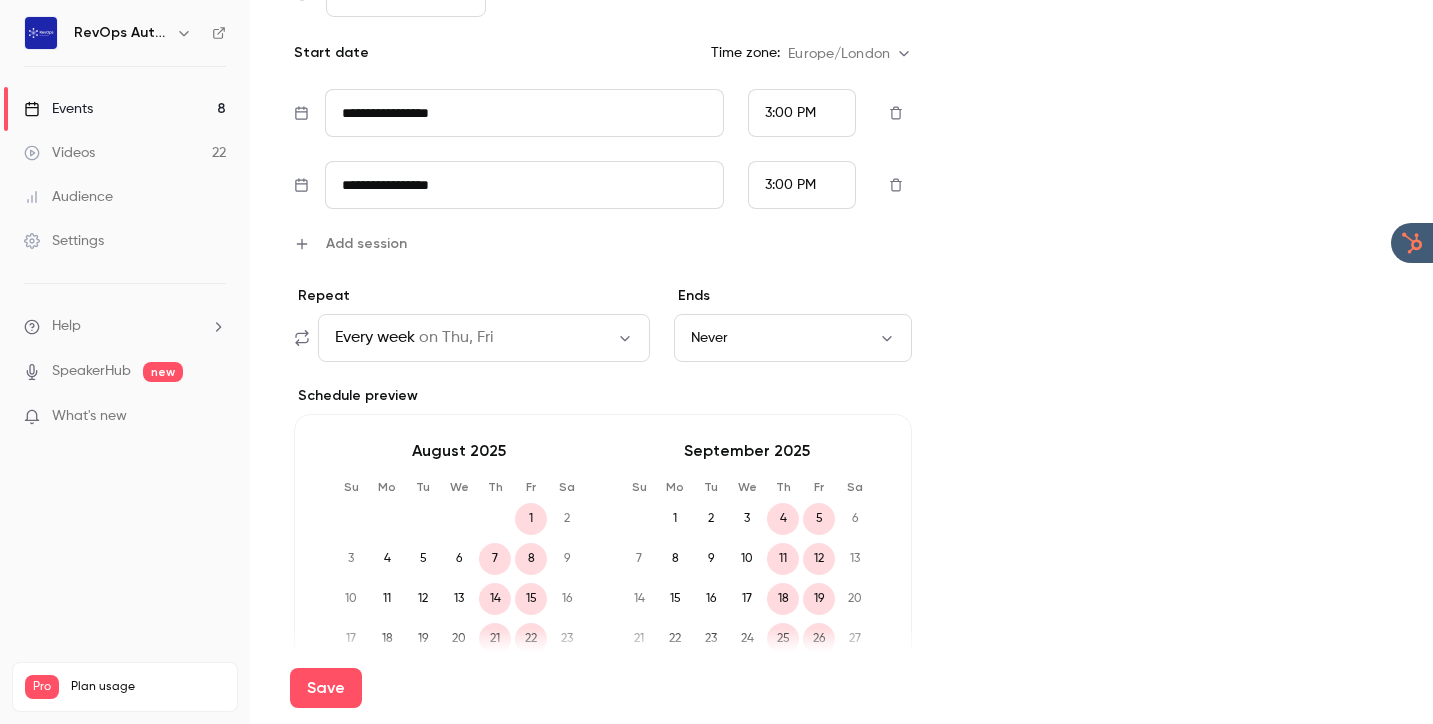 click 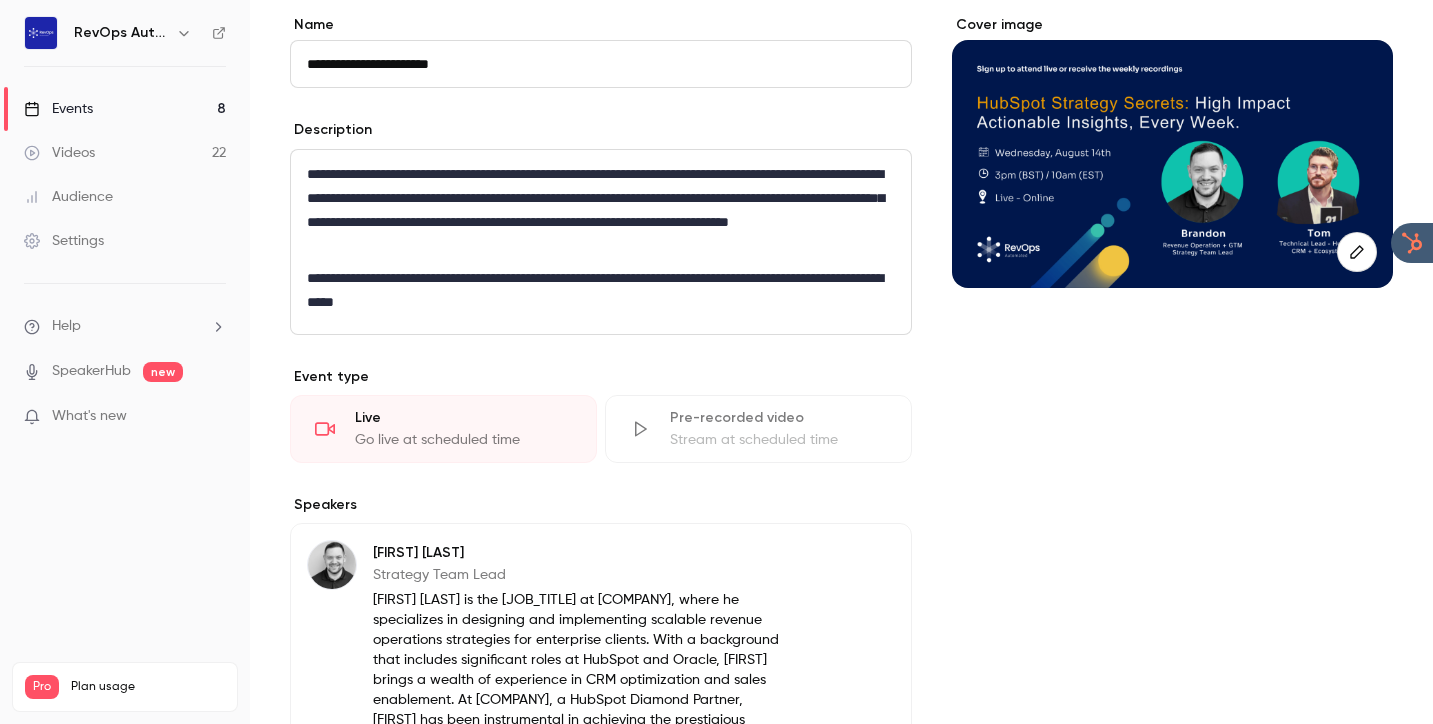 scroll, scrollTop: 0, scrollLeft: 0, axis: both 